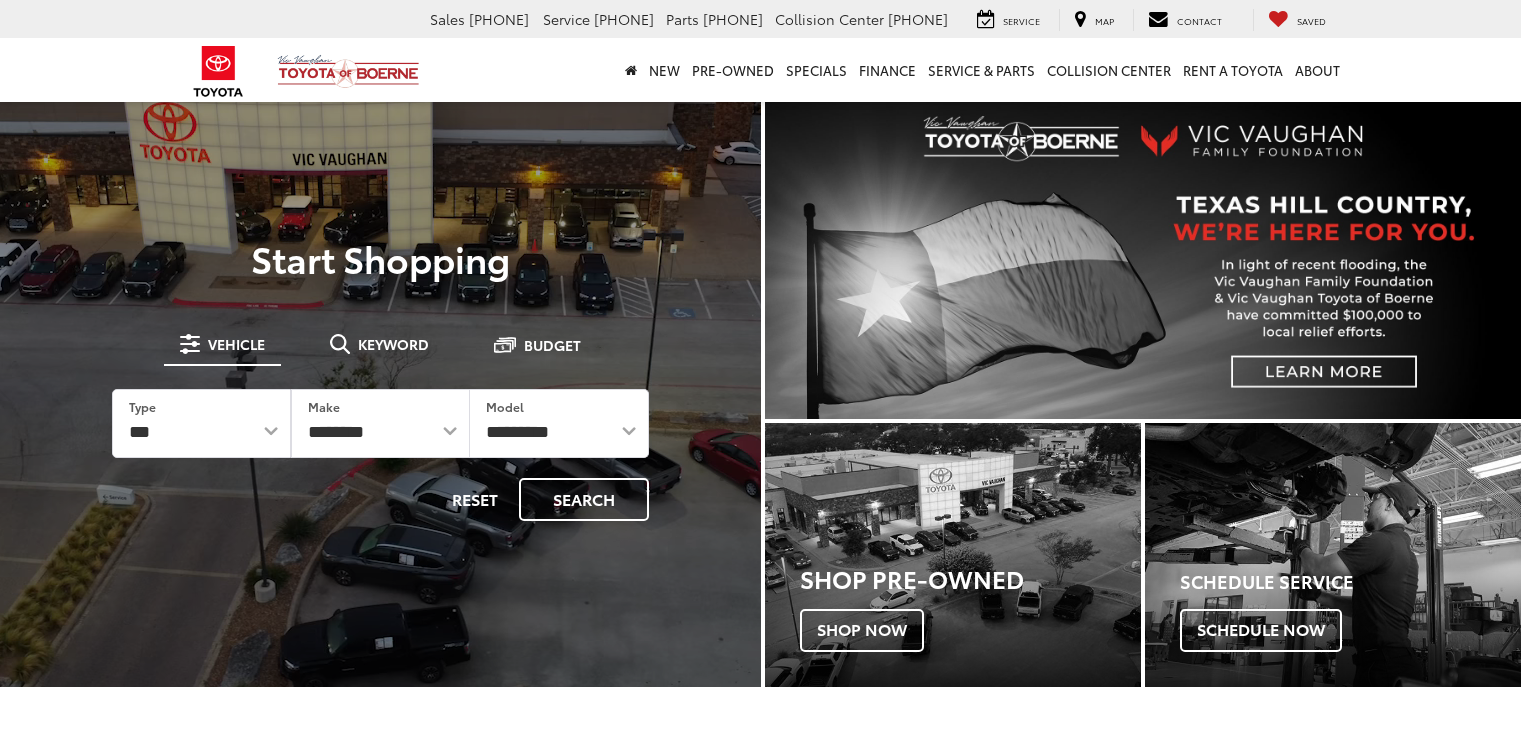 scroll, scrollTop: 0, scrollLeft: 0, axis: both 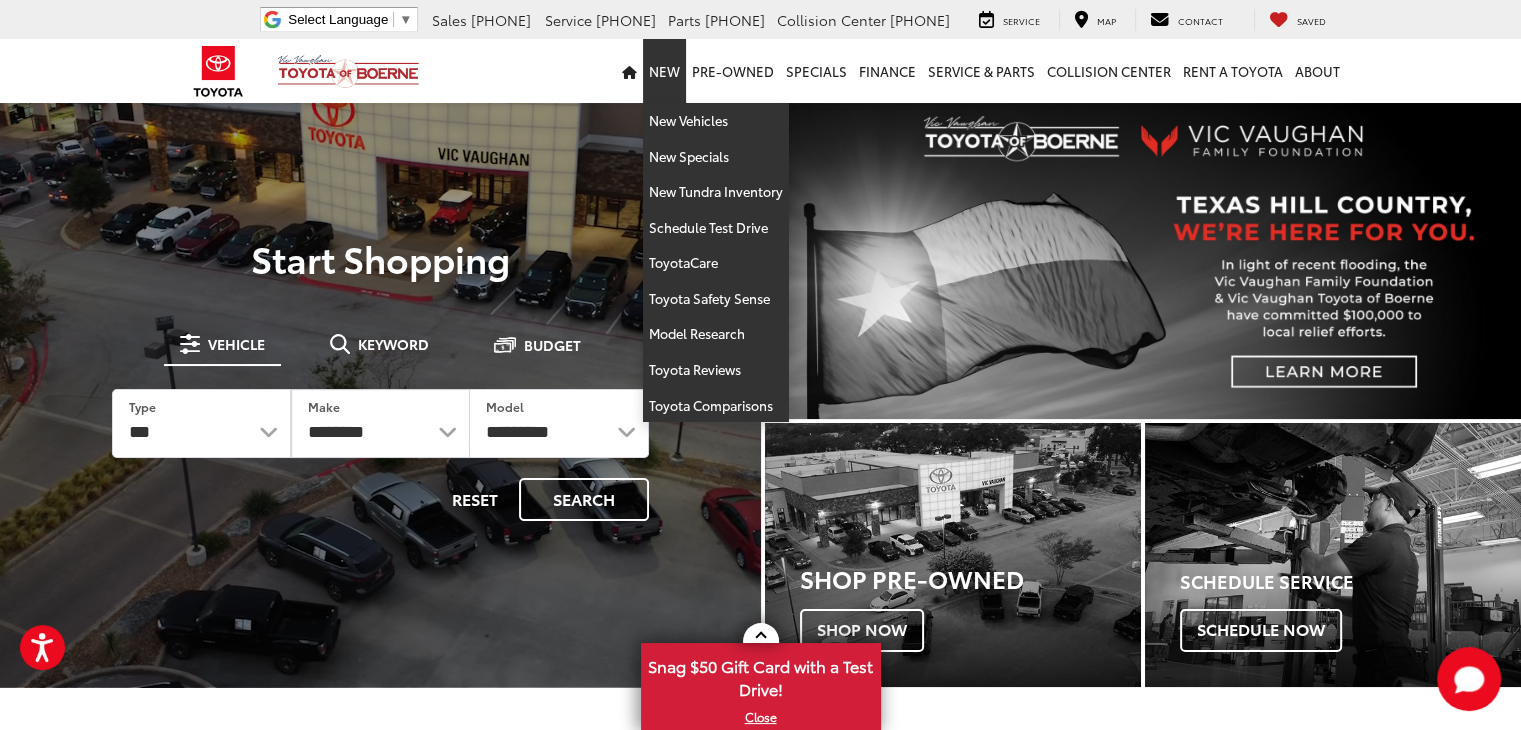 click on "New" at bounding box center (664, 71) 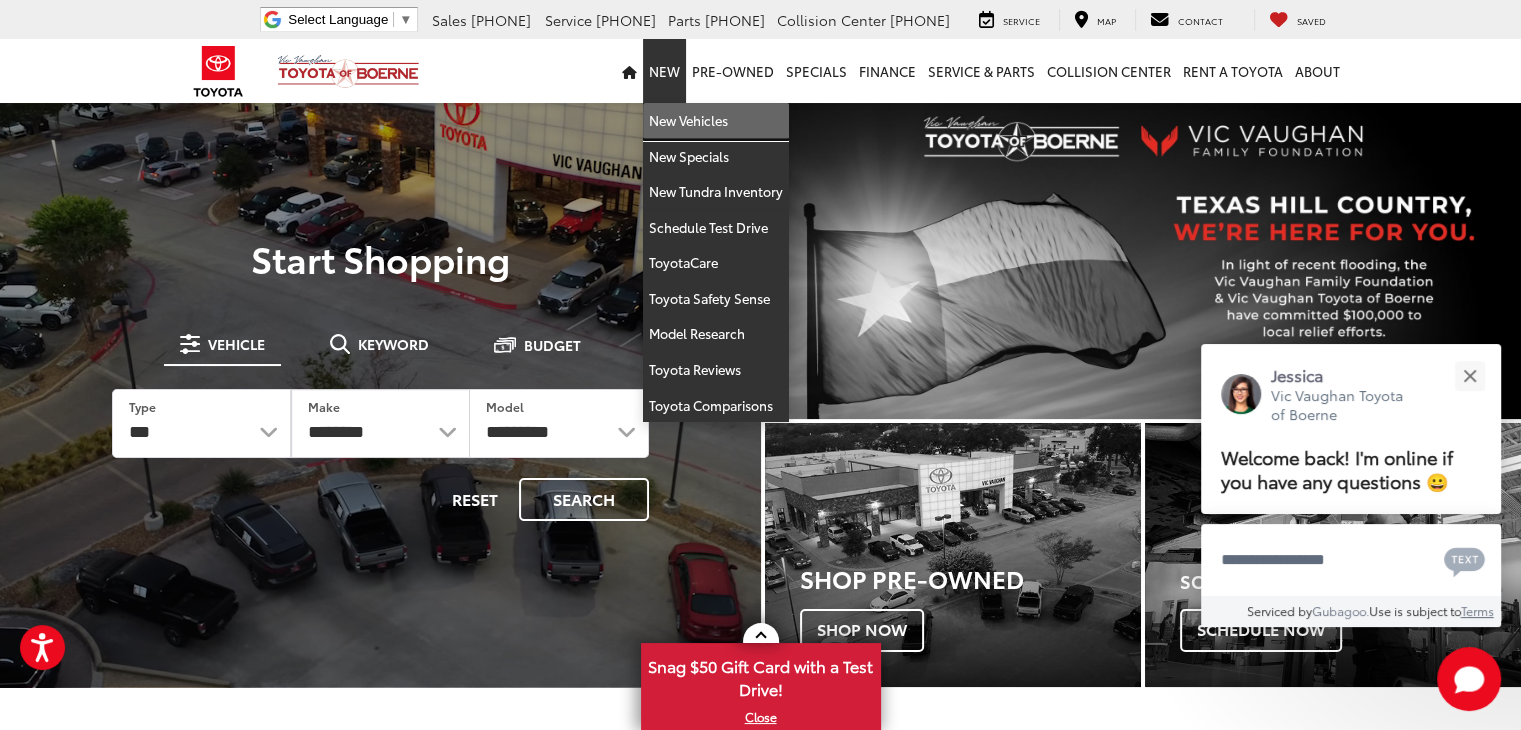 click on "New Vehicles" at bounding box center (716, 121) 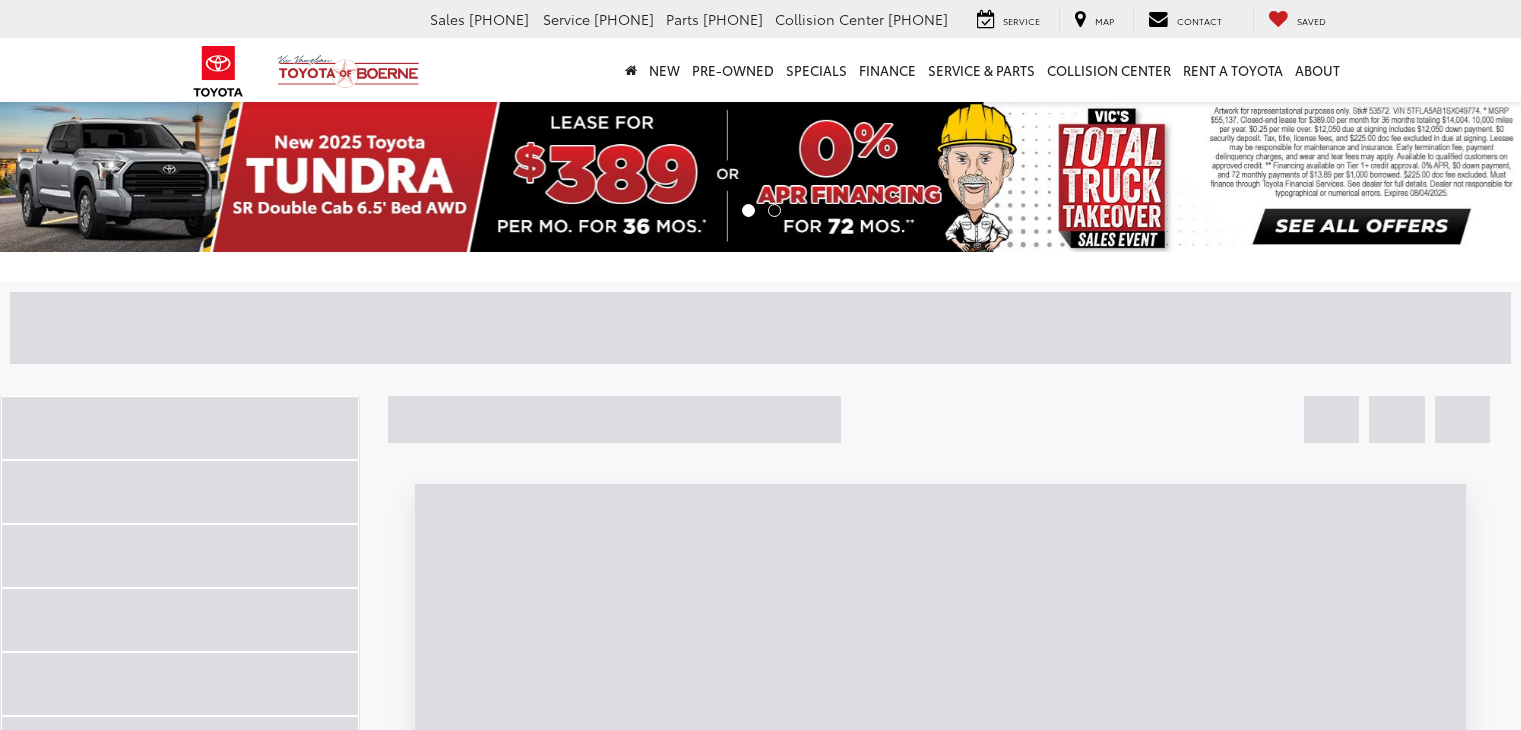 scroll, scrollTop: 0, scrollLeft: 0, axis: both 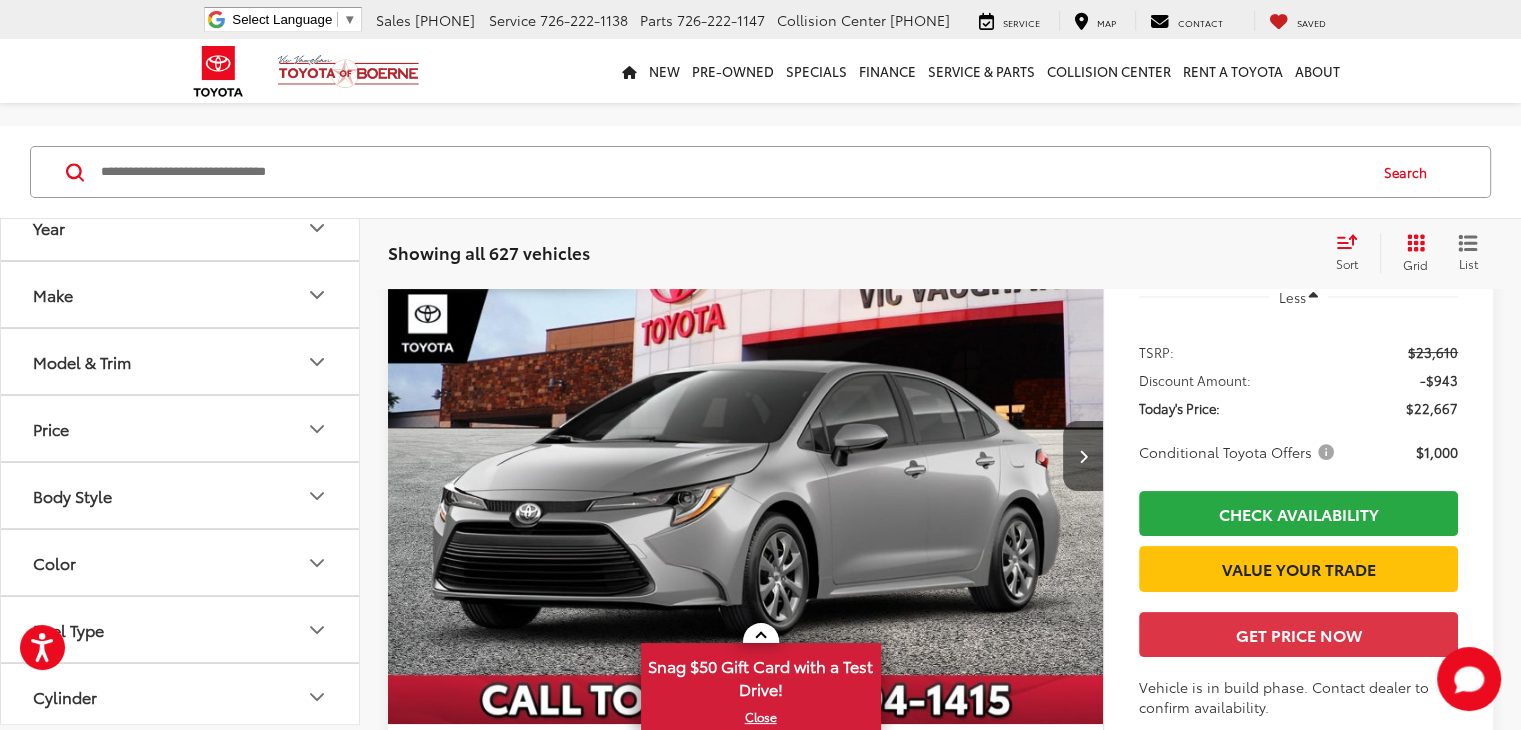 click 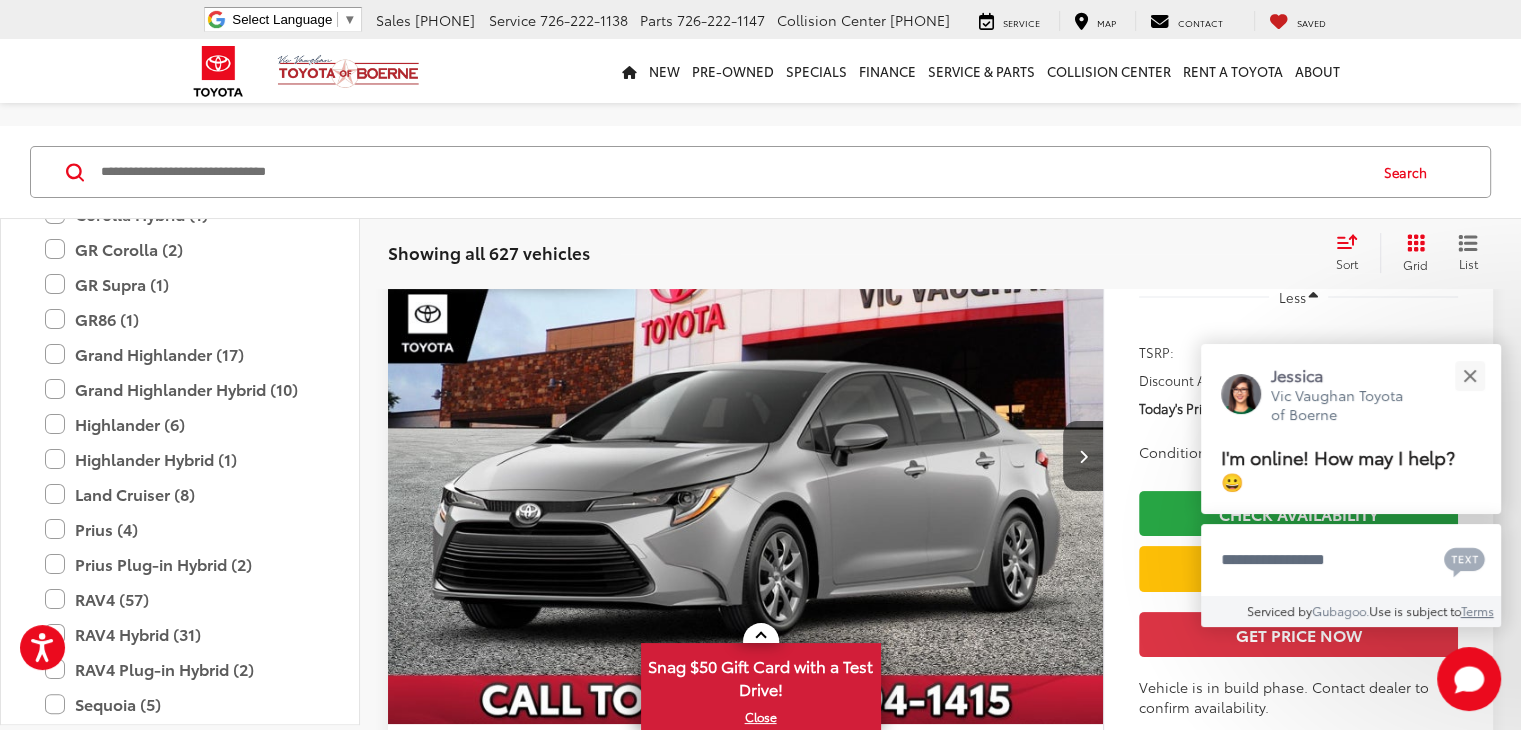scroll, scrollTop: 520, scrollLeft: 0, axis: vertical 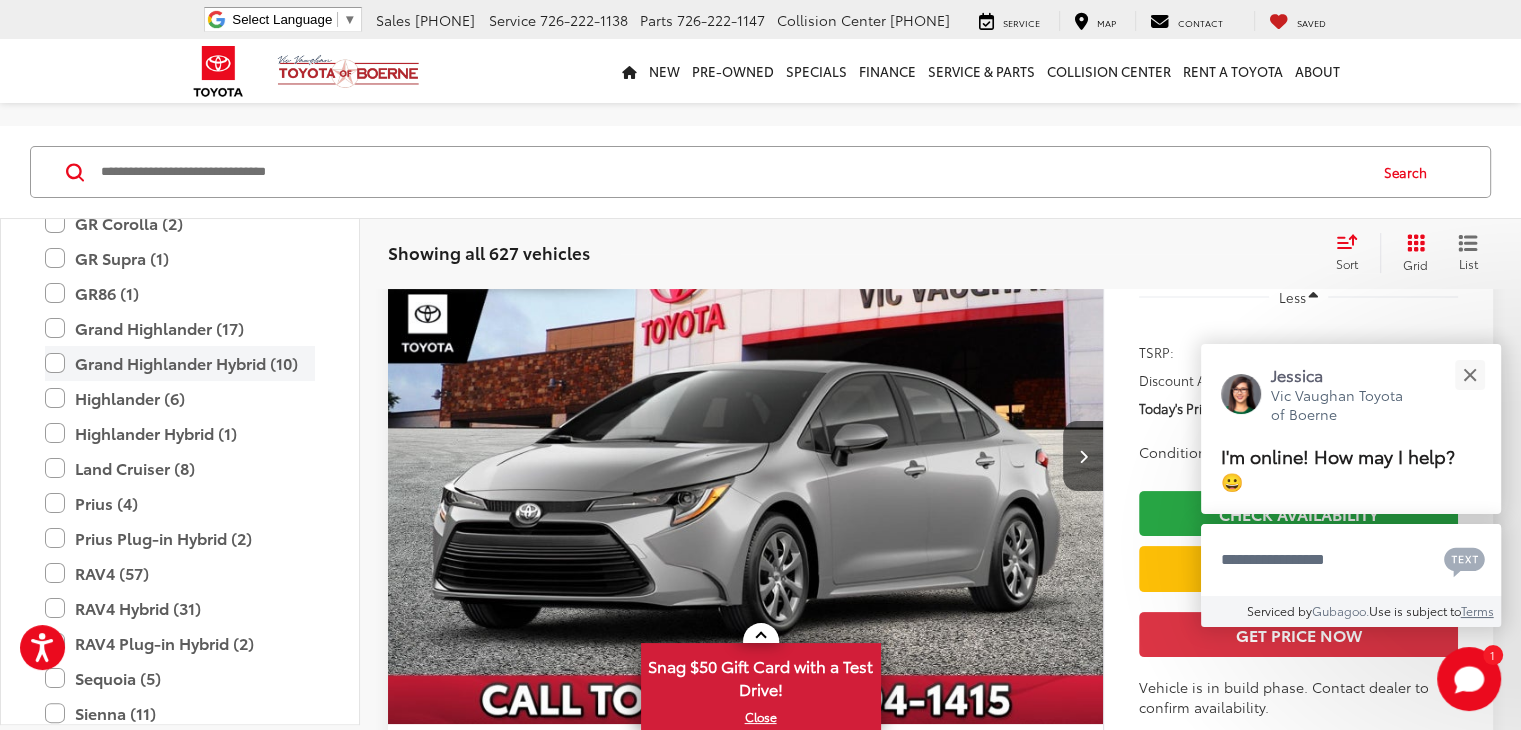 click on "Grand Highlander Hybrid (10)" at bounding box center (180, 363) 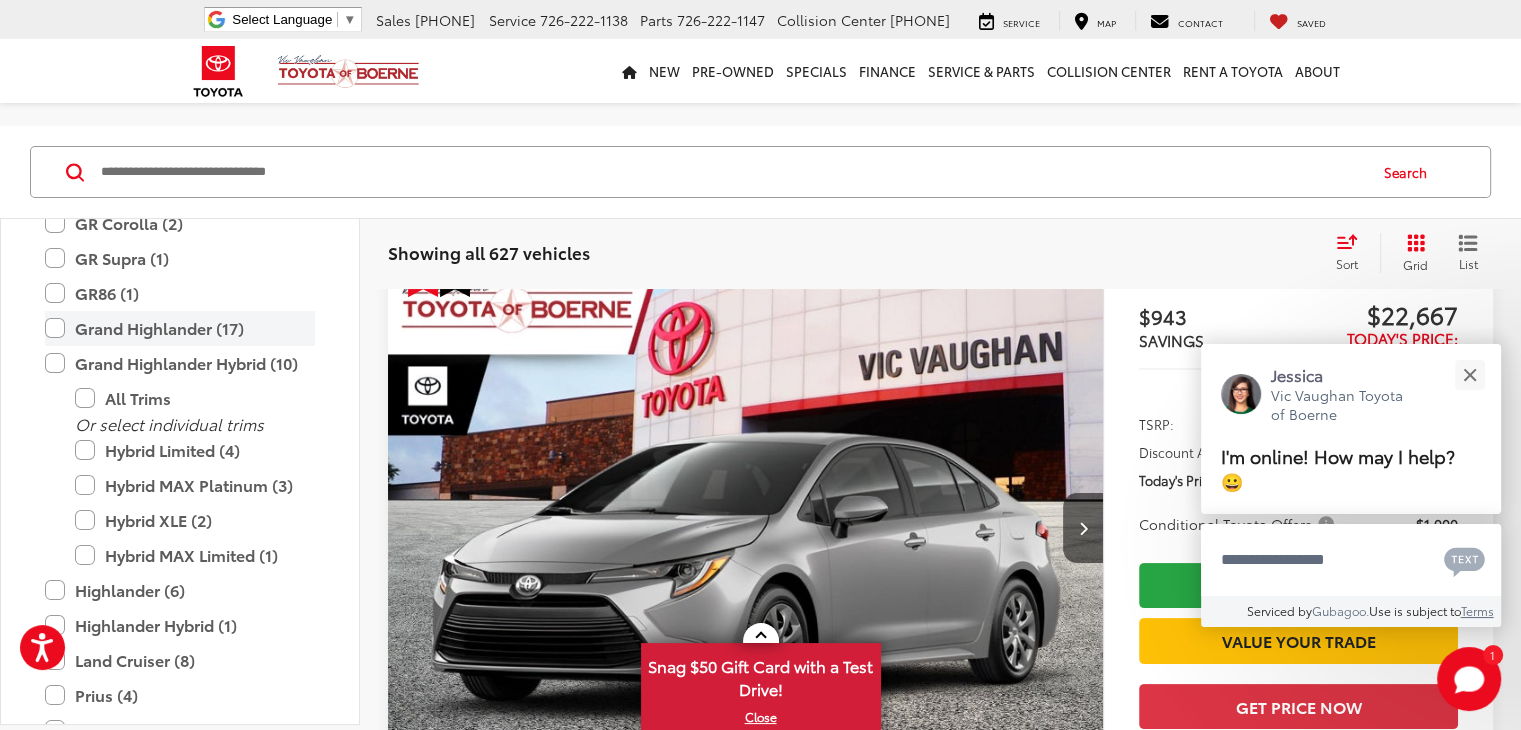 scroll, scrollTop: 156, scrollLeft: 0, axis: vertical 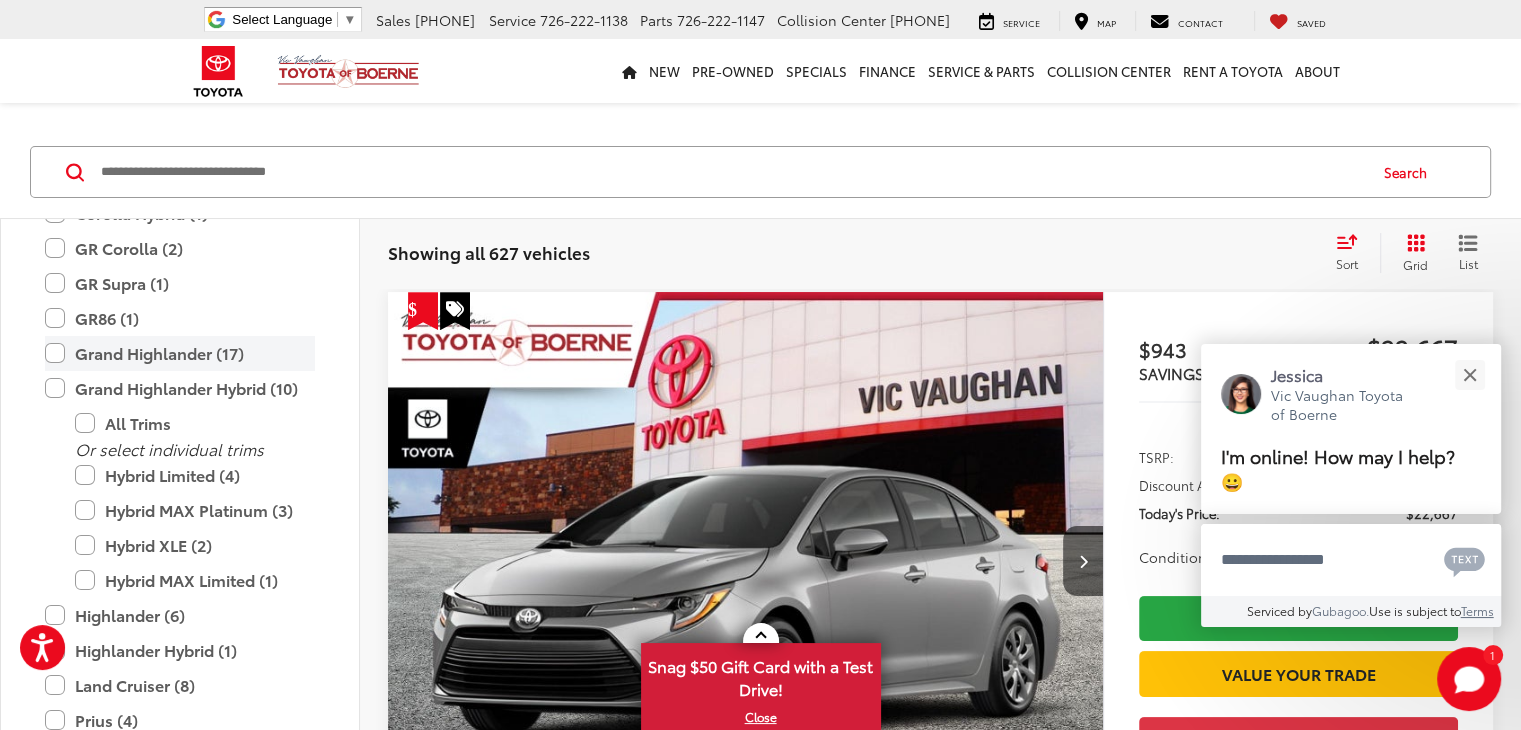 click on "GR86 (1)" at bounding box center (180, 318) 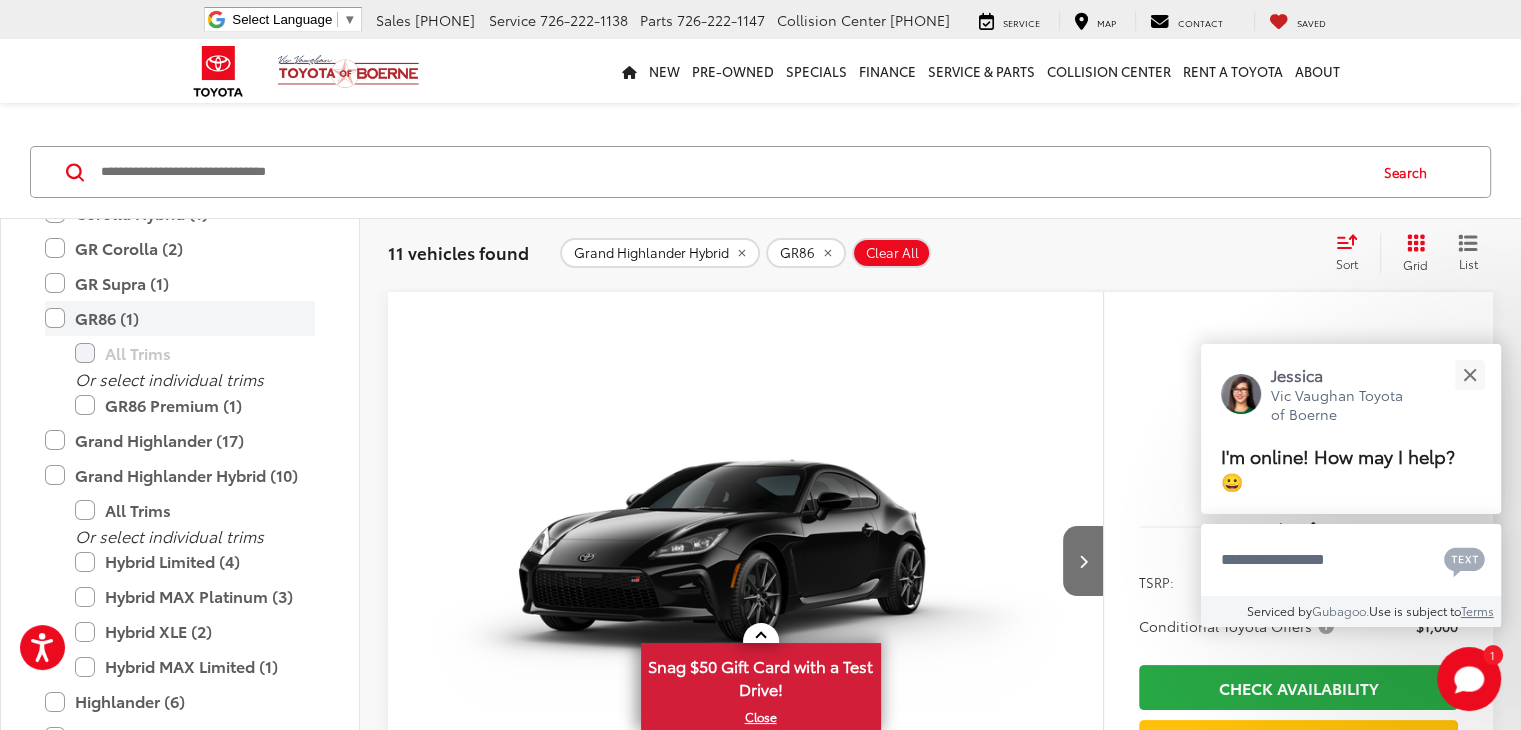 click on "GR86 (1)" at bounding box center [180, 318] 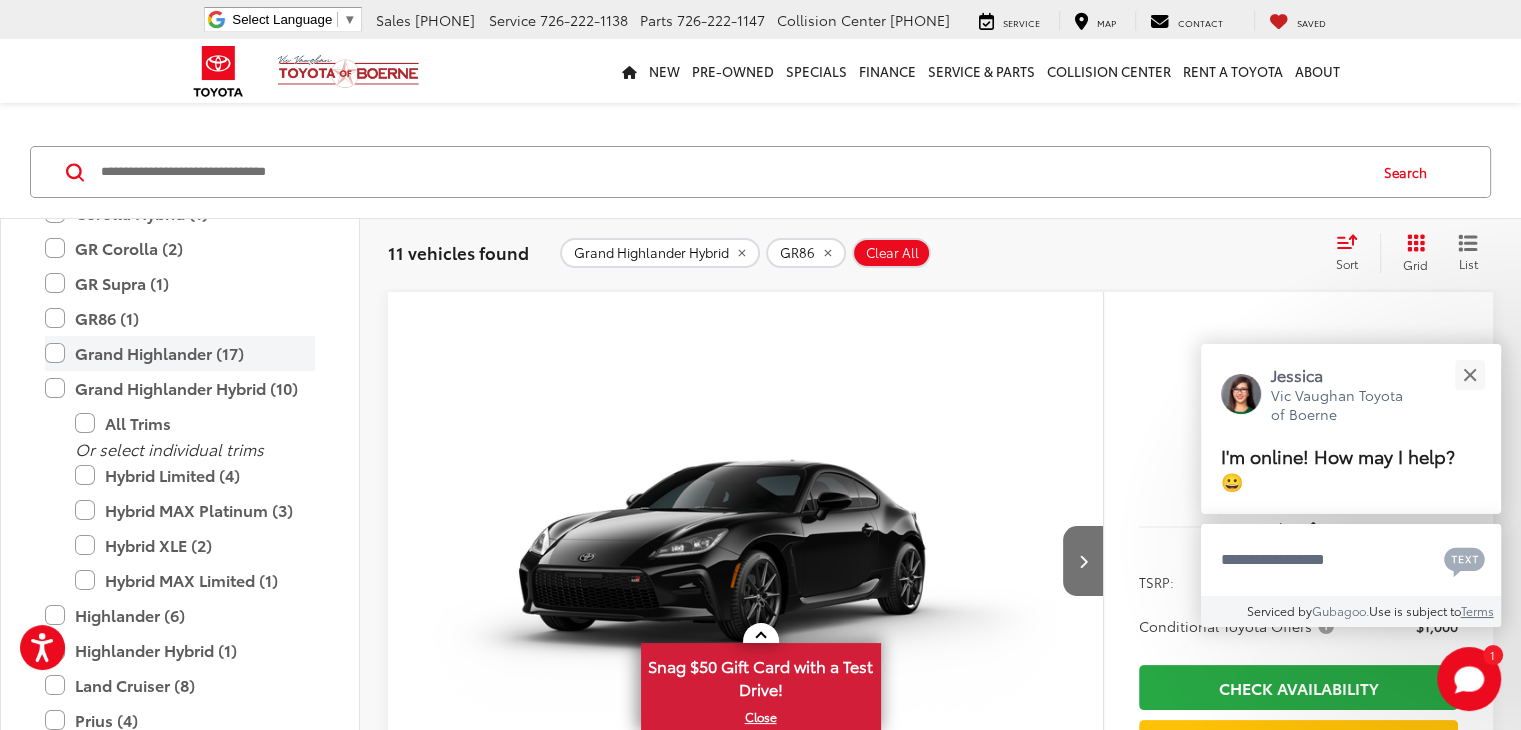 click on "Grand Highlander (17)" at bounding box center (180, 353) 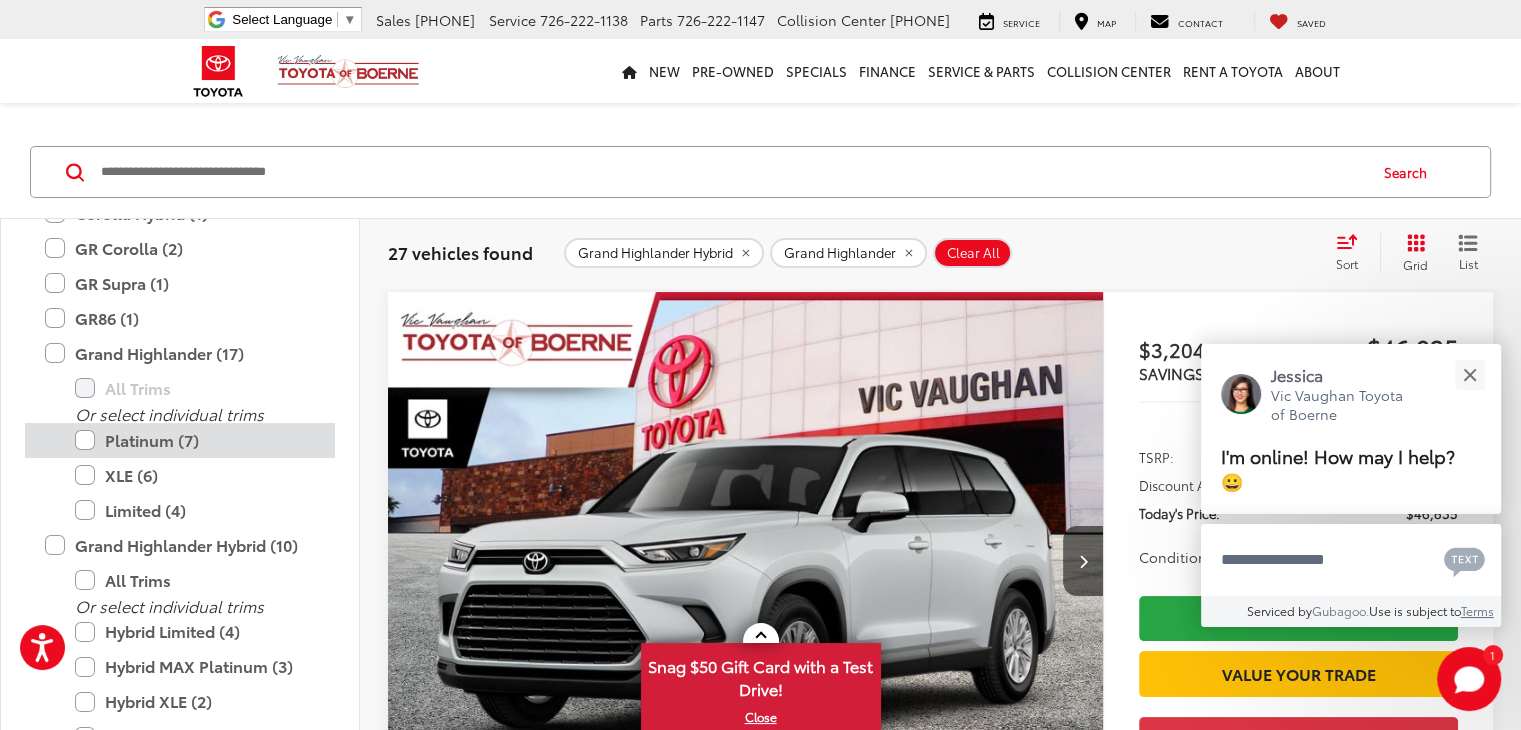 click on "Platinum (7)" at bounding box center [195, 440] 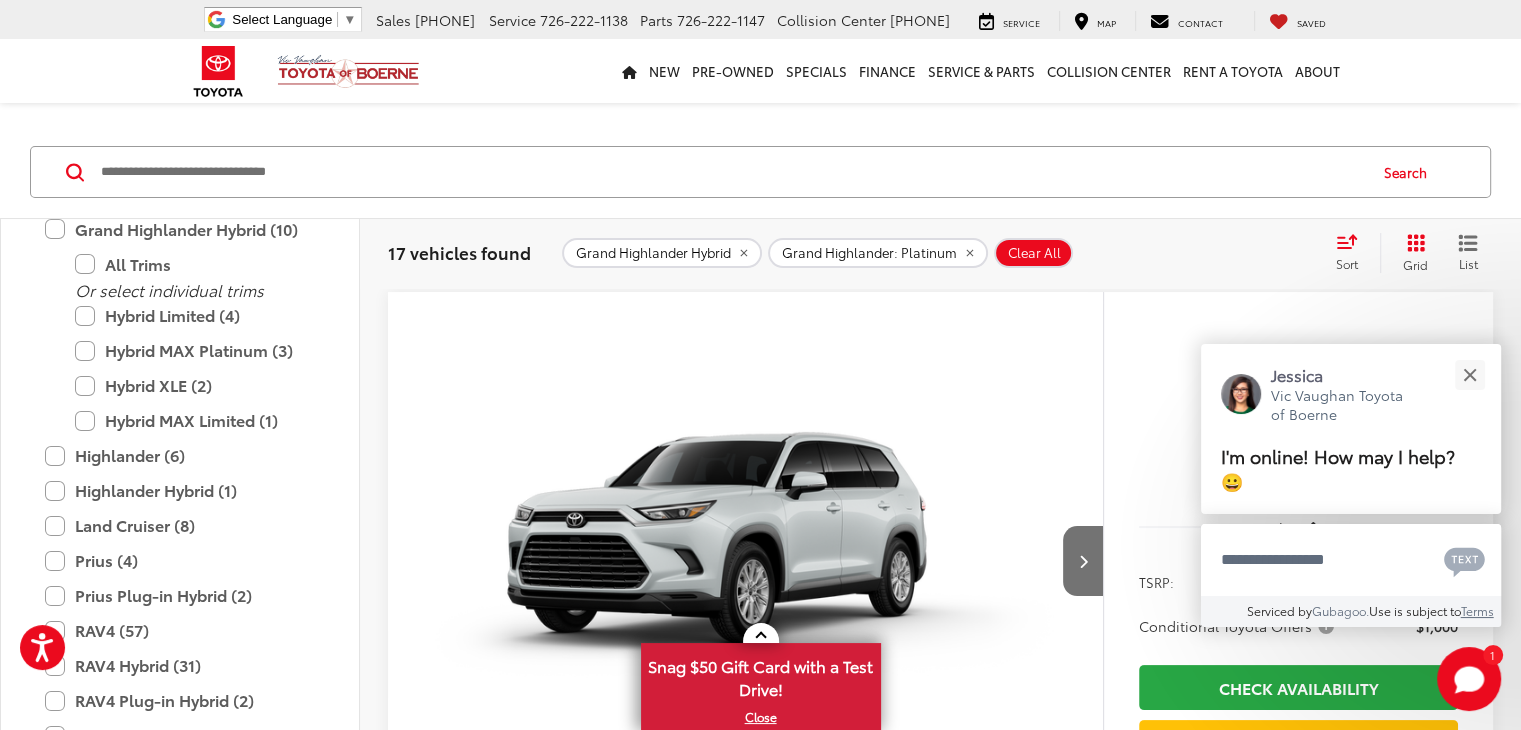 scroll, scrollTop: 848, scrollLeft: 0, axis: vertical 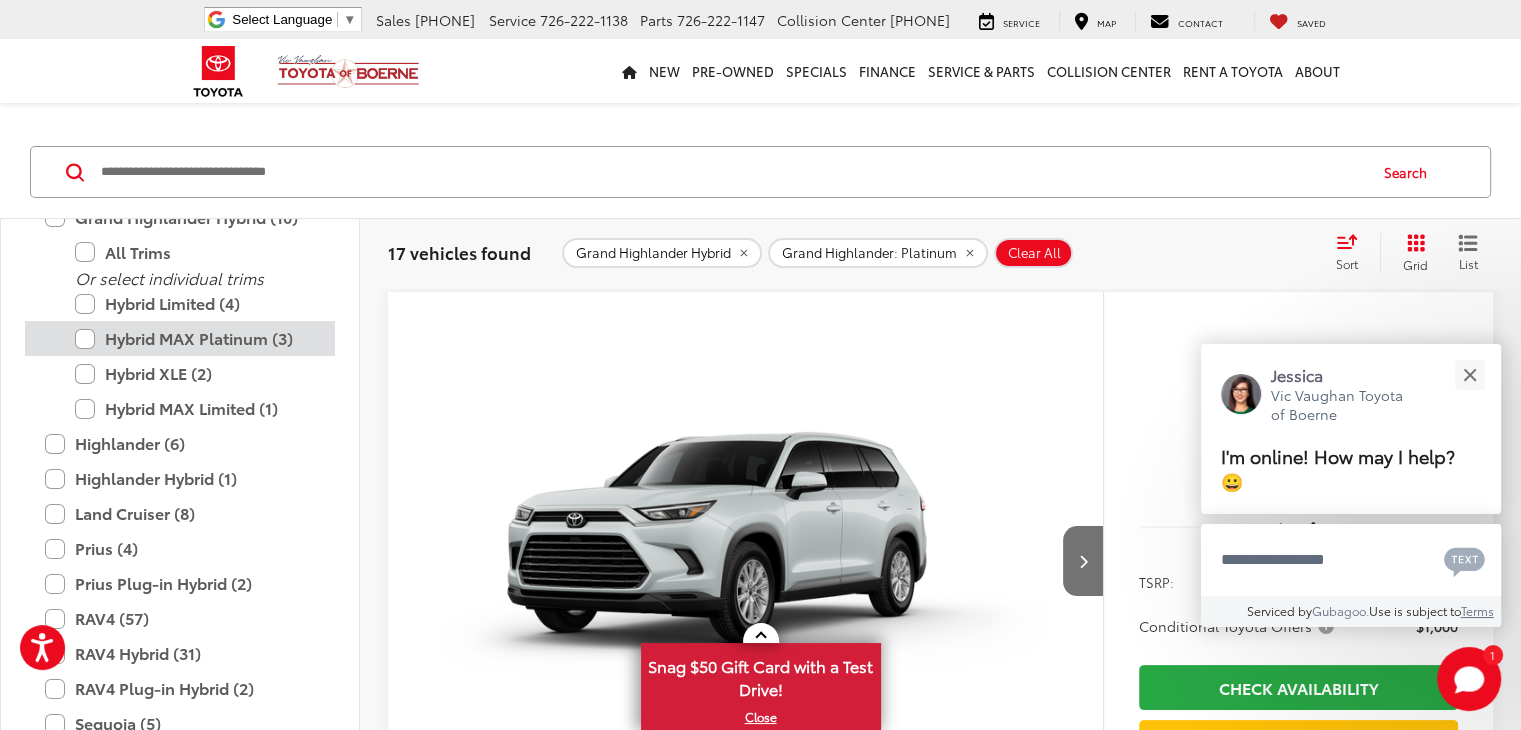 click on "Hybrid MAX Platinum (3)" at bounding box center [195, 338] 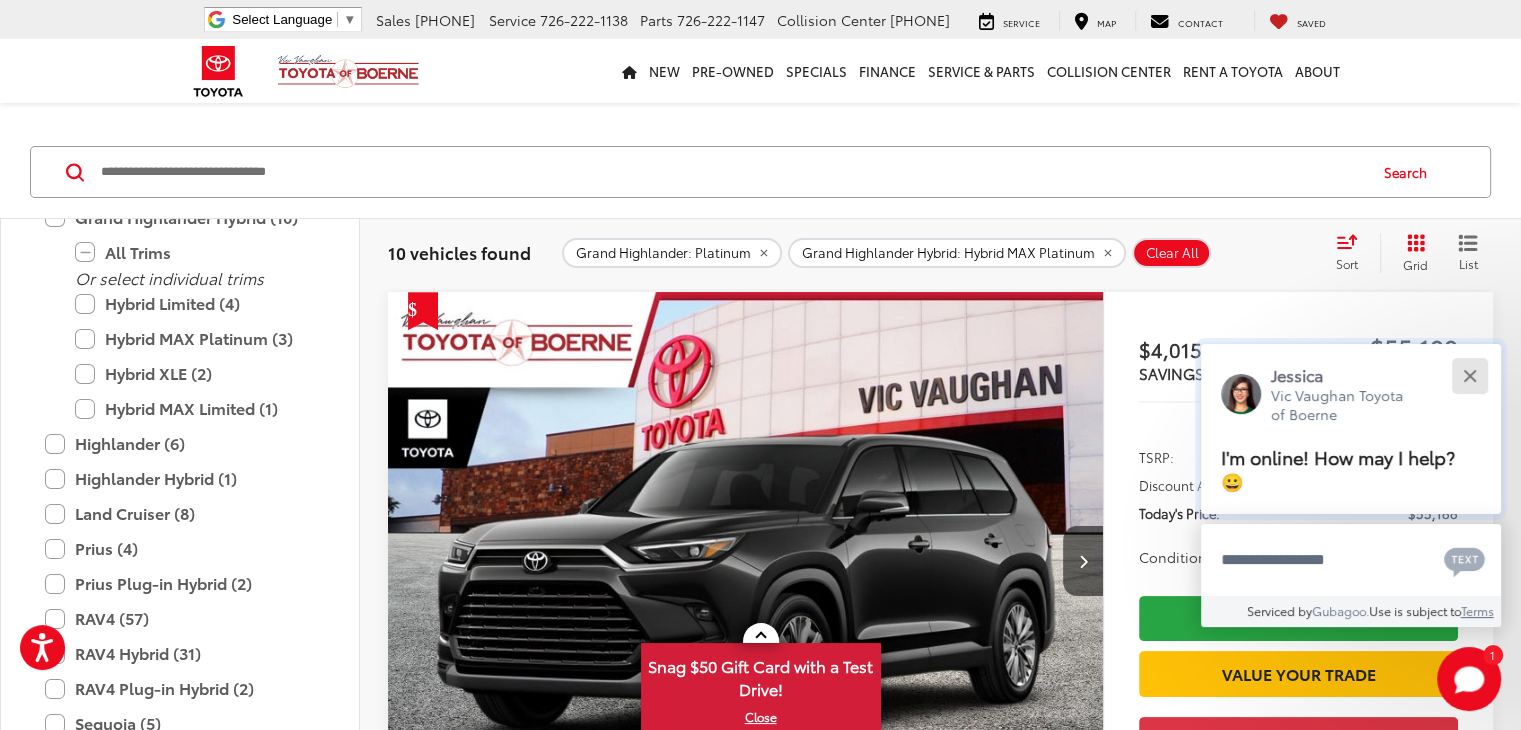 click at bounding box center (1469, 375) 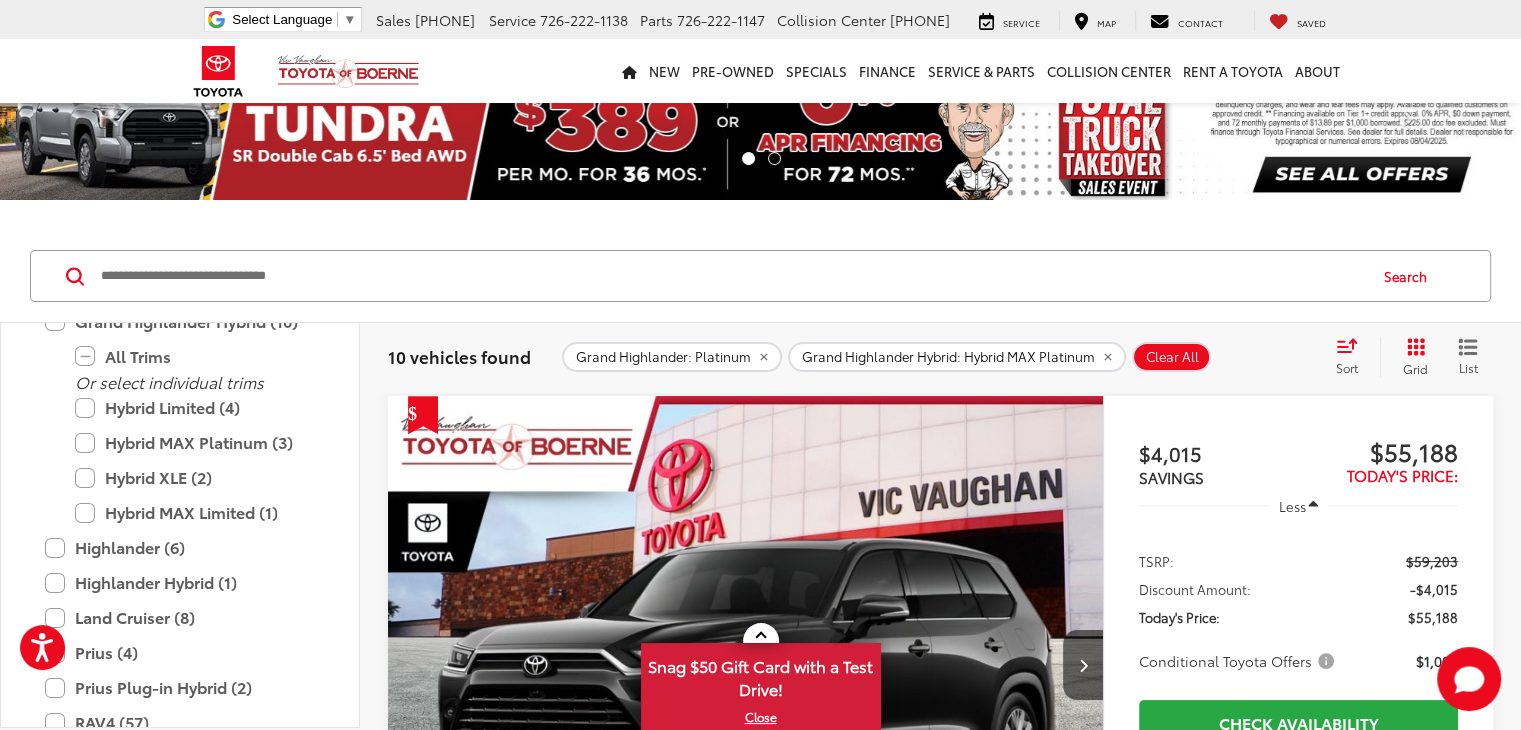 scroll, scrollTop: 0, scrollLeft: 0, axis: both 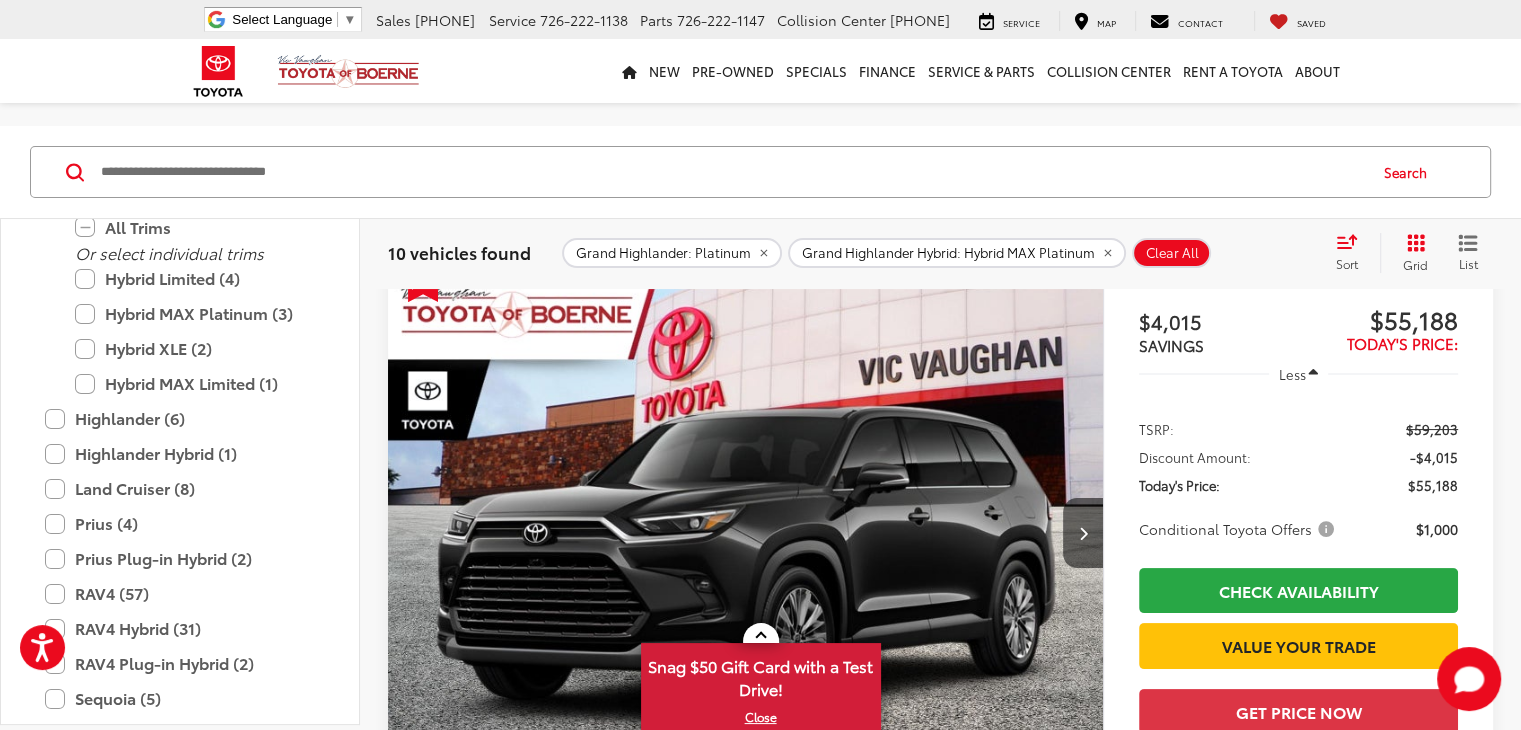 click at bounding box center [746, 533] 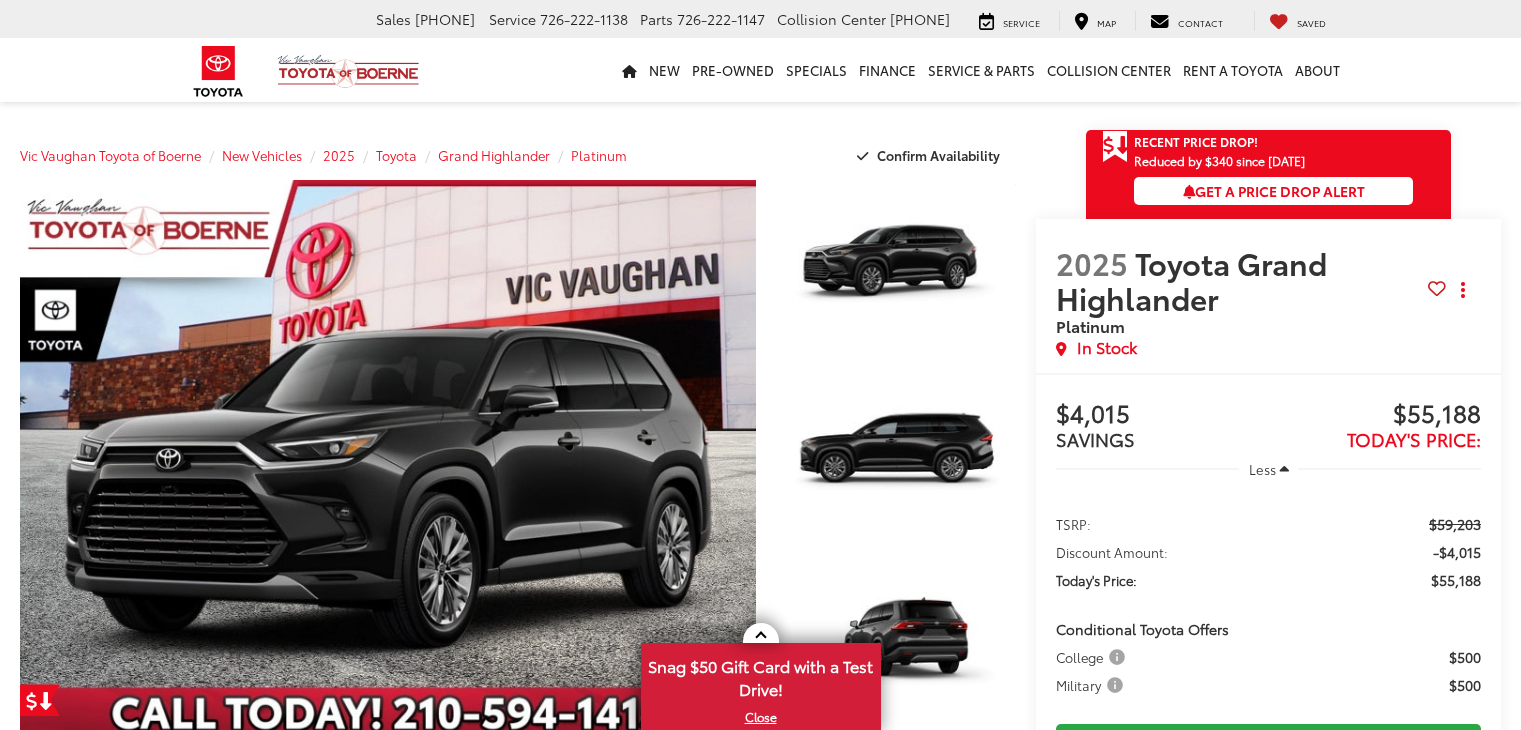 scroll, scrollTop: 0, scrollLeft: 0, axis: both 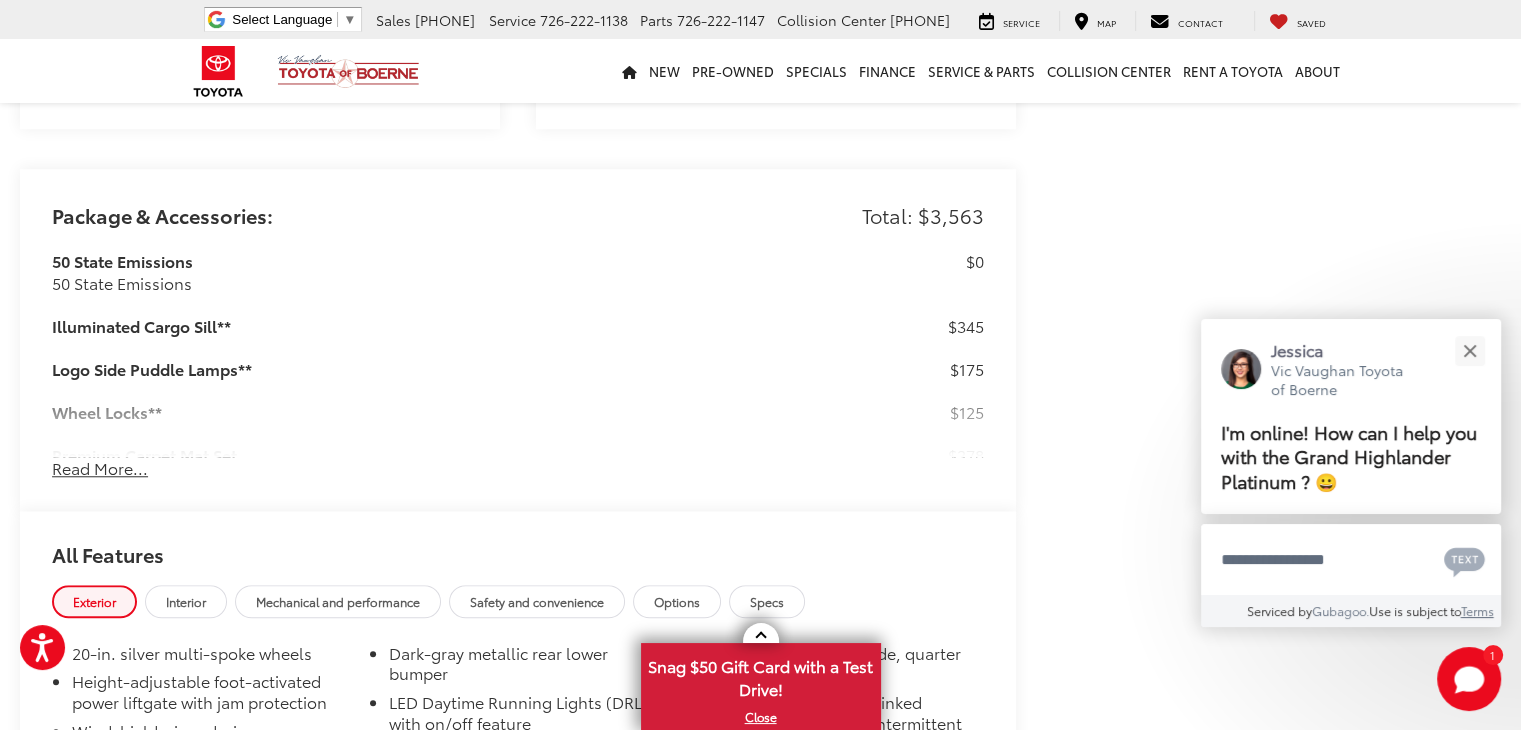 drag, startPoint x: 1529, startPoint y: 41, endPoint x: 1535, endPoint y: 312, distance: 271.0664 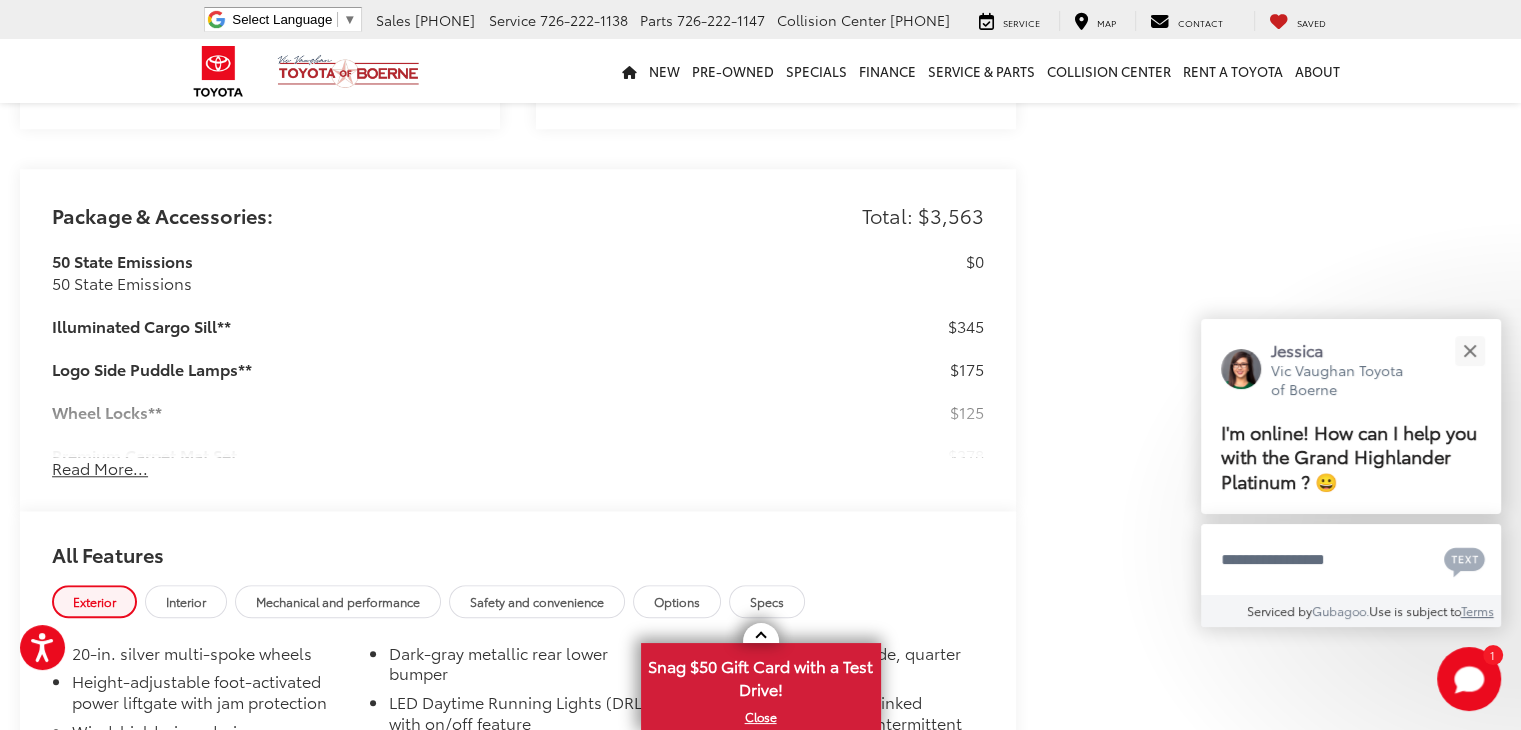 click on "Read More..." at bounding box center (100, 468) 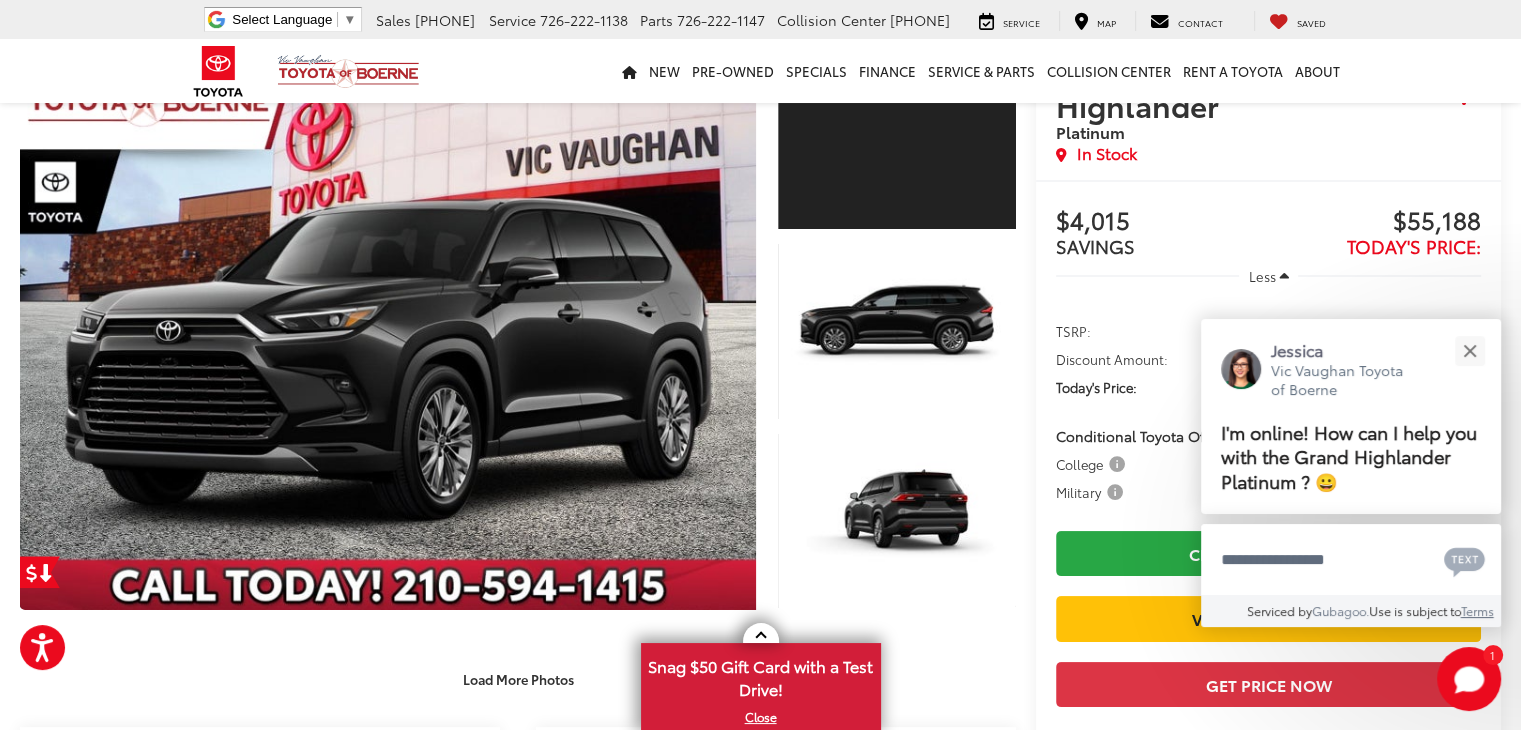 scroll, scrollTop: 103, scrollLeft: 0, axis: vertical 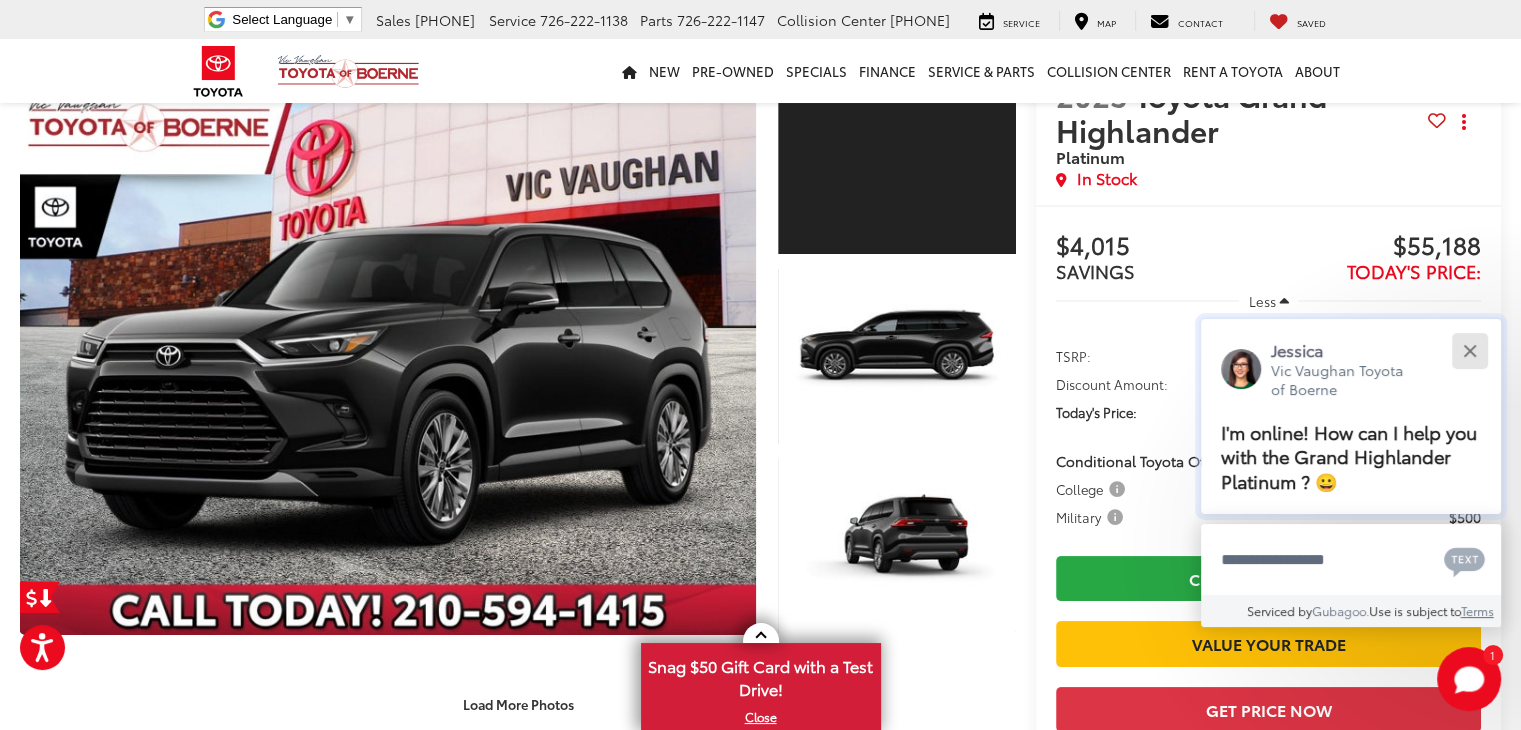 click at bounding box center [1469, 350] 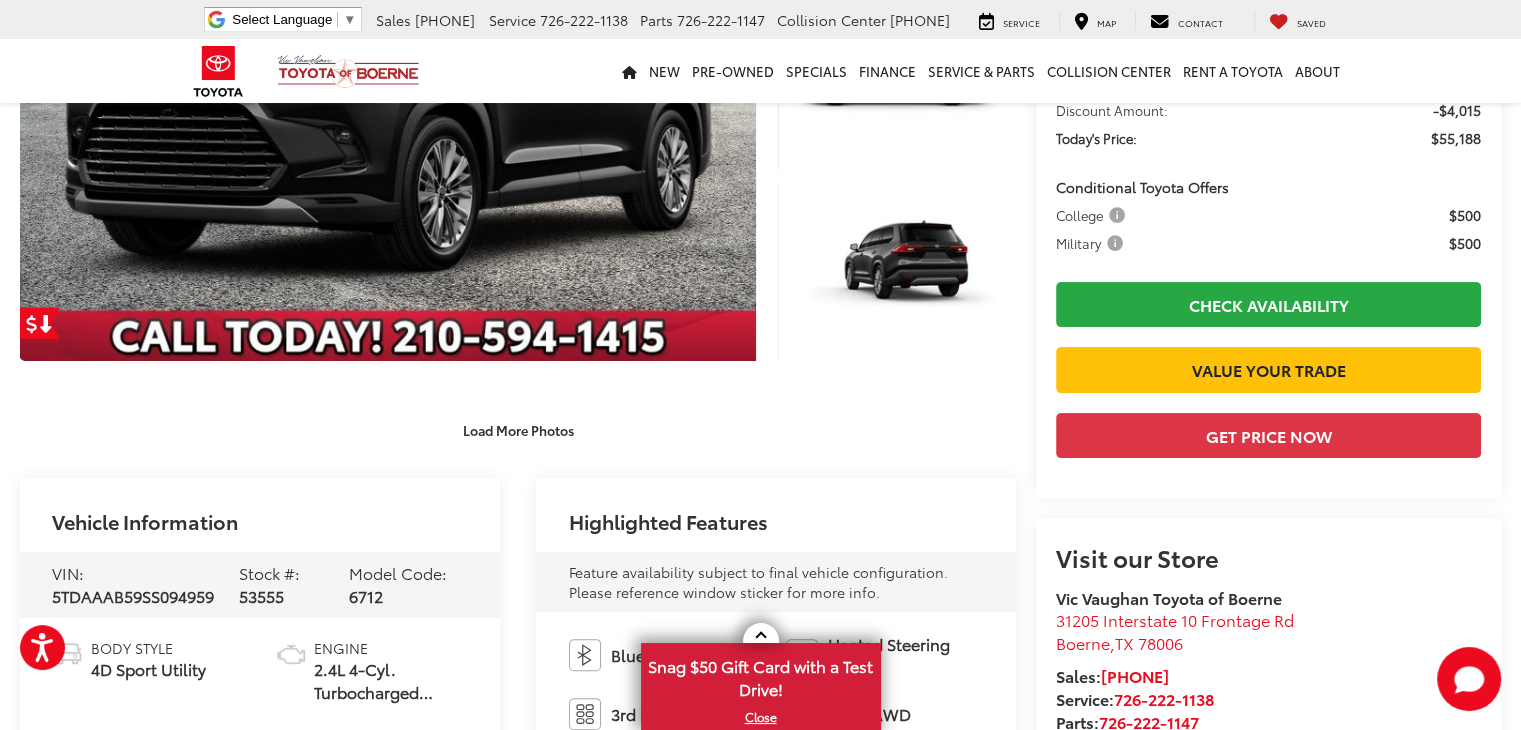 scroll, scrollTop: 389, scrollLeft: 0, axis: vertical 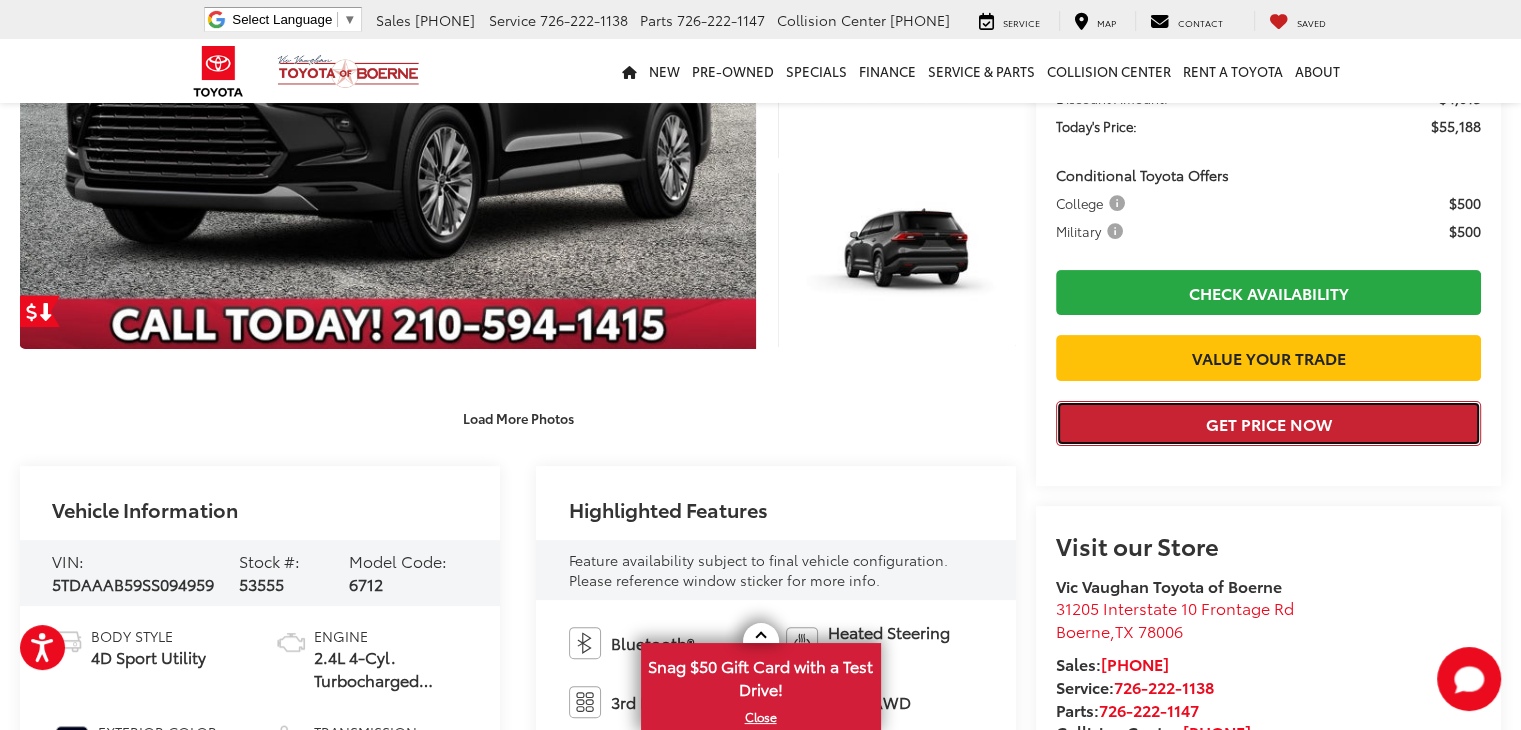 click on "Get Price Now" at bounding box center (1268, 423) 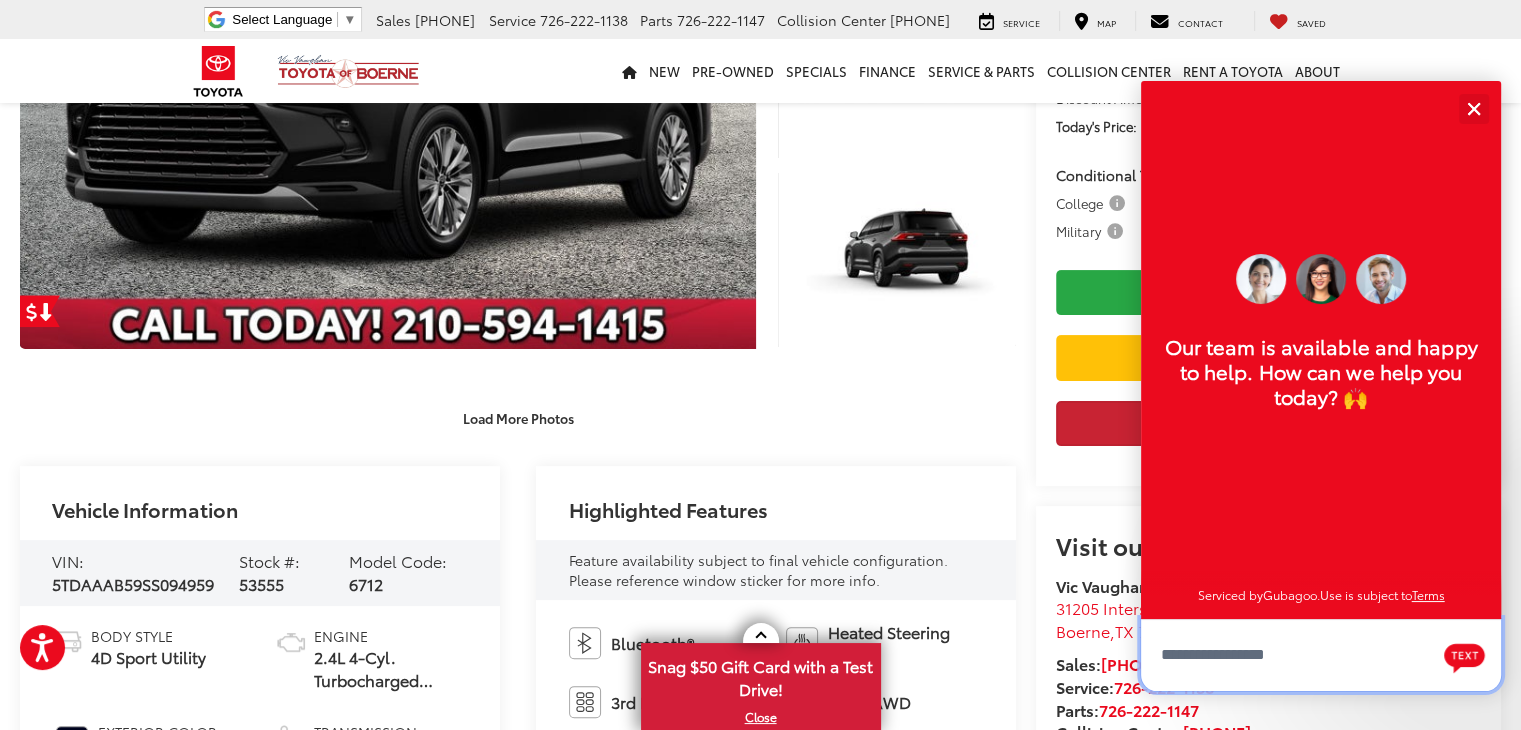 scroll, scrollTop: 24, scrollLeft: 0, axis: vertical 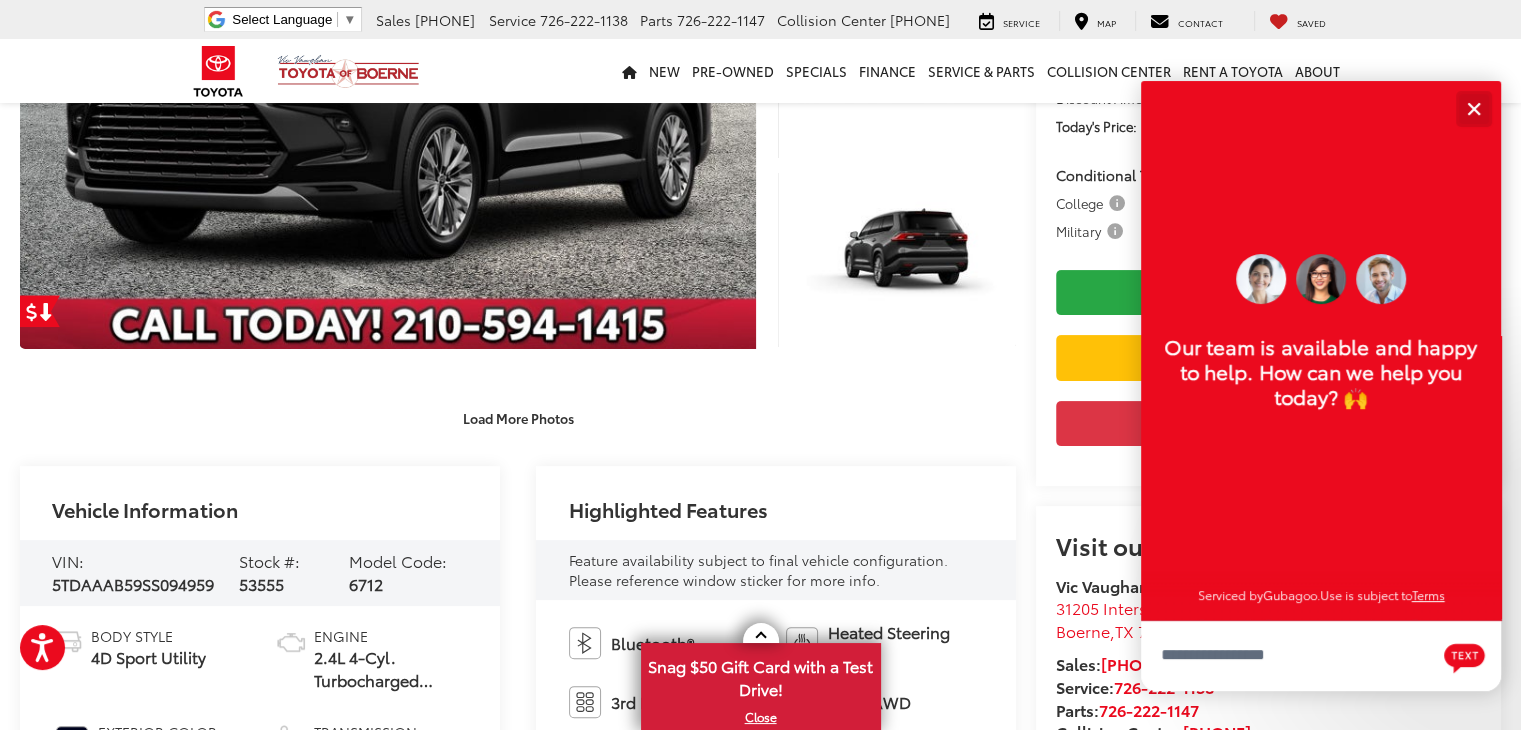 click at bounding box center [1473, 108] 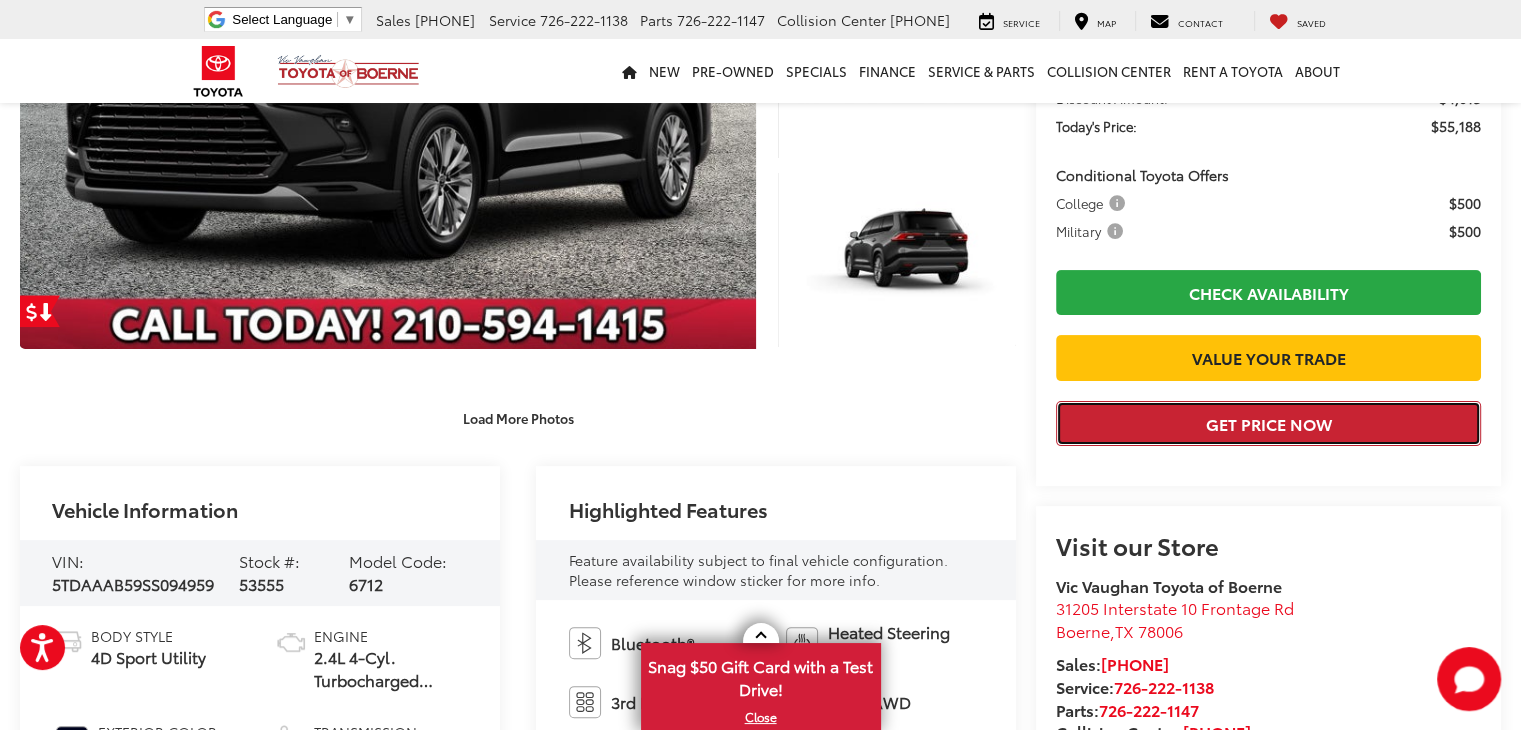 click on "Get Price Now" at bounding box center (1268, 423) 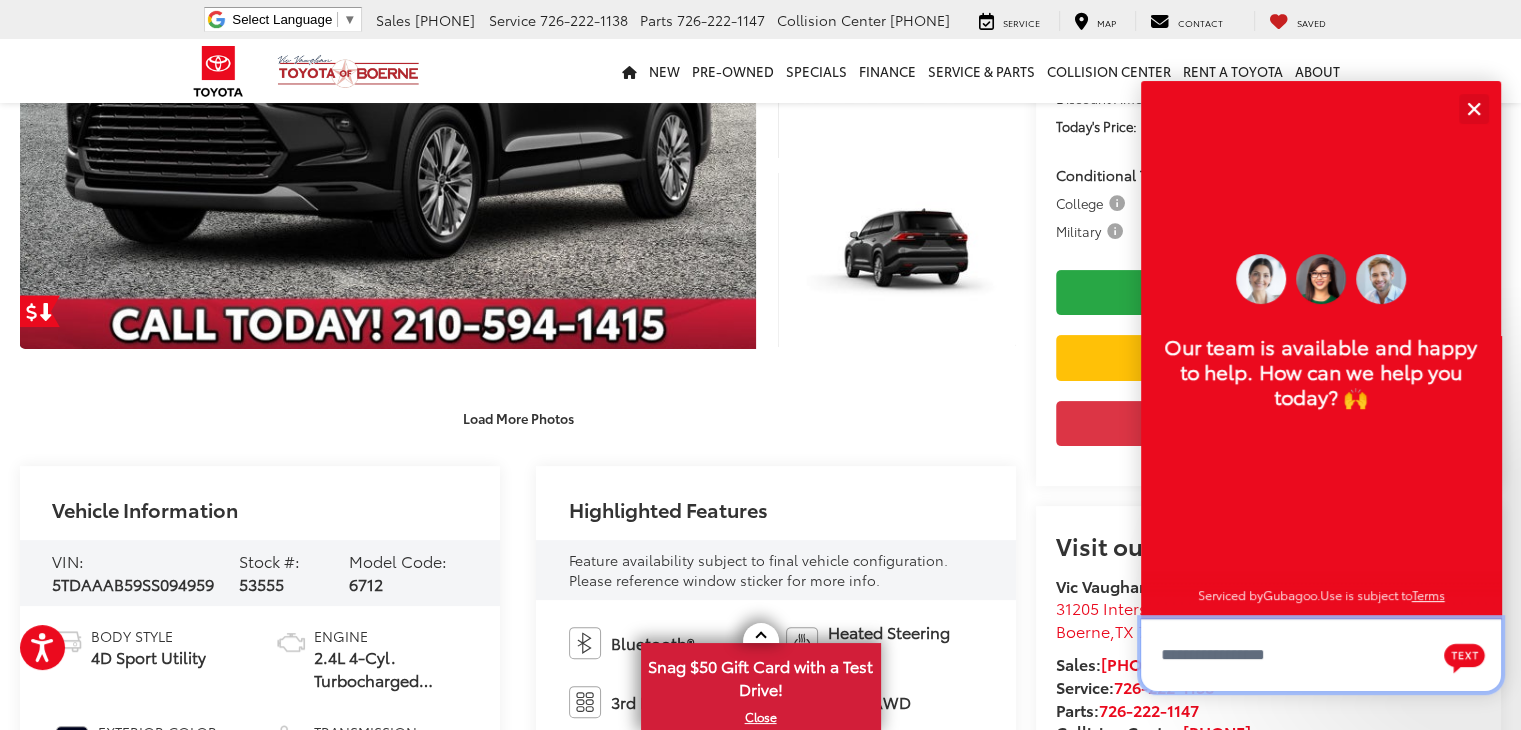 scroll, scrollTop: 24, scrollLeft: 0, axis: vertical 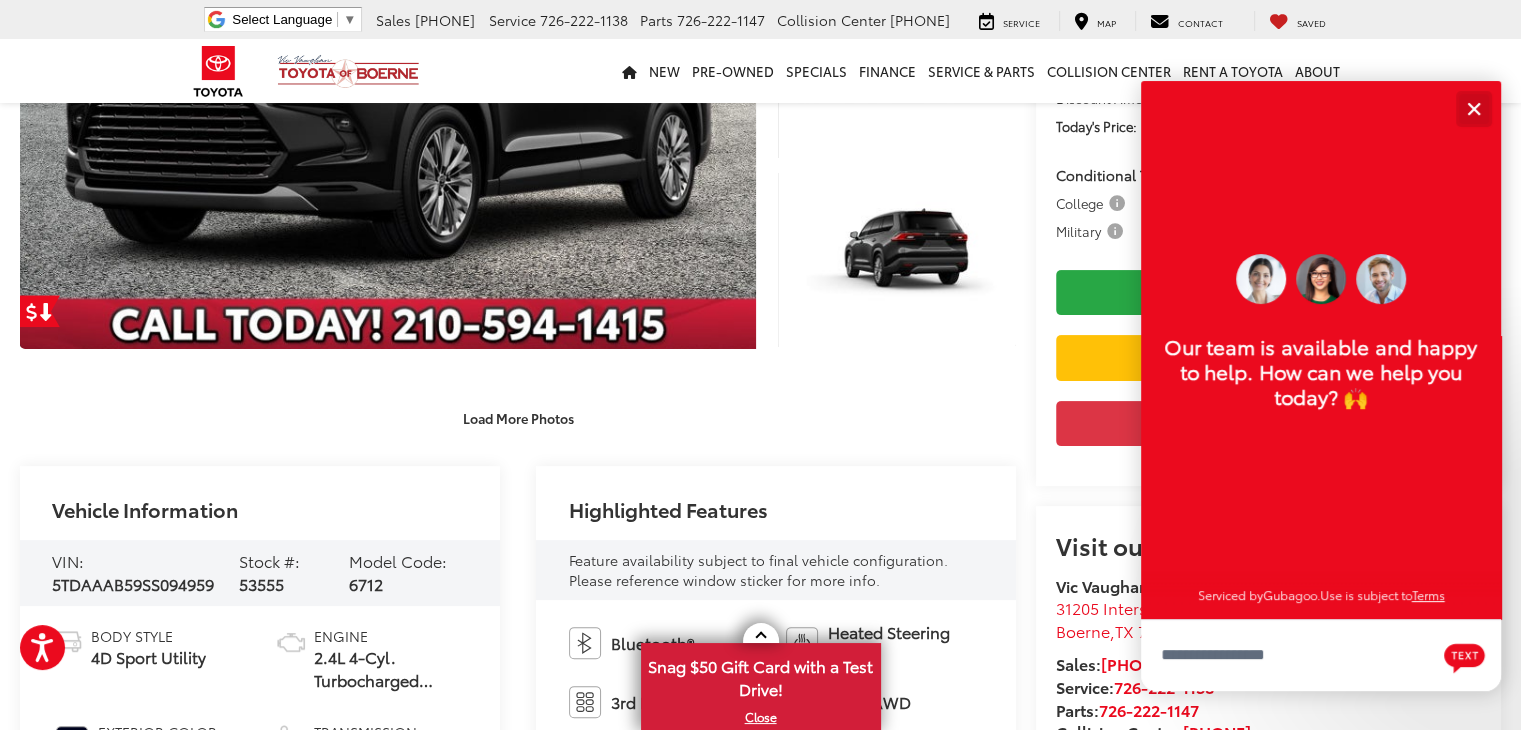 click at bounding box center [1473, 108] 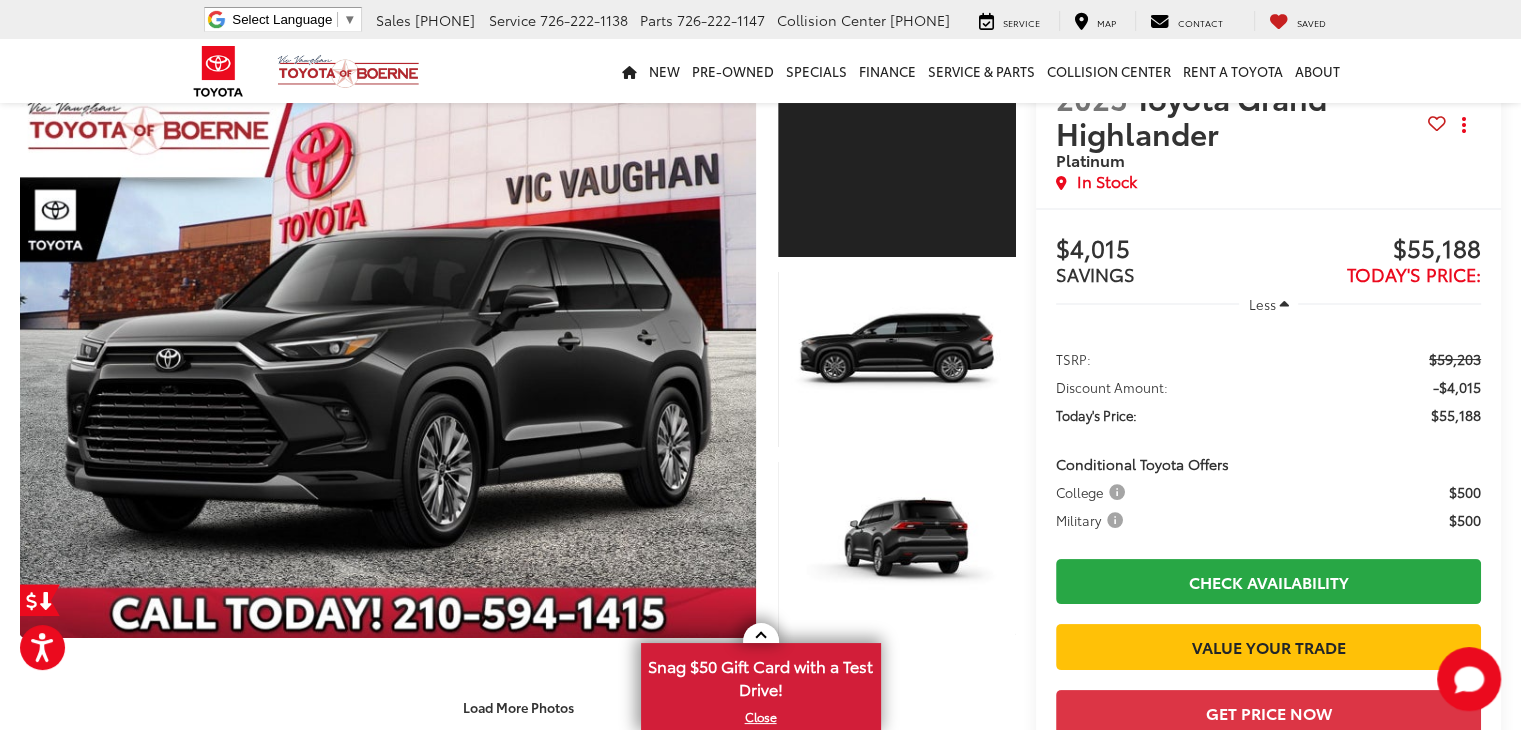 scroll, scrollTop: 19, scrollLeft: 0, axis: vertical 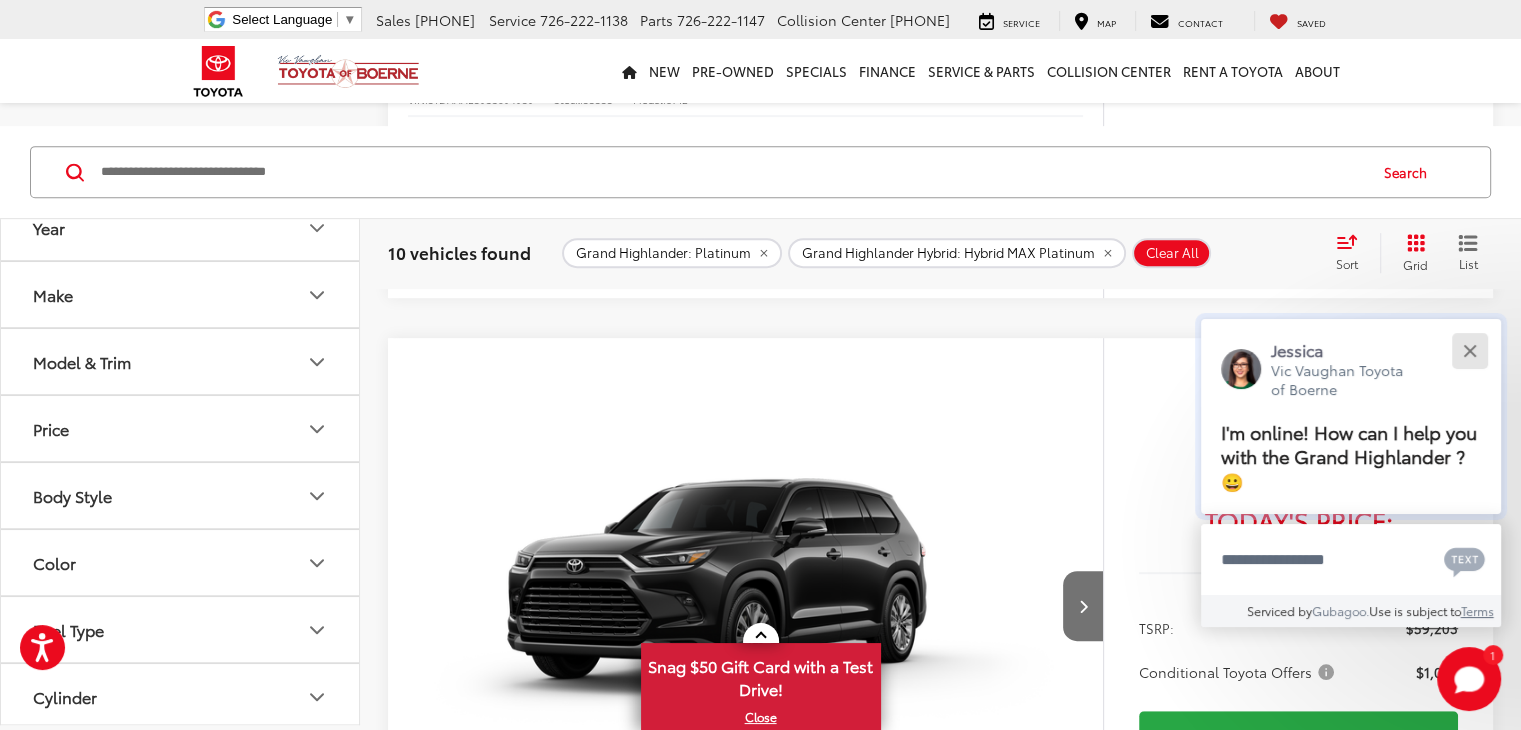 click at bounding box center (1469, 350) 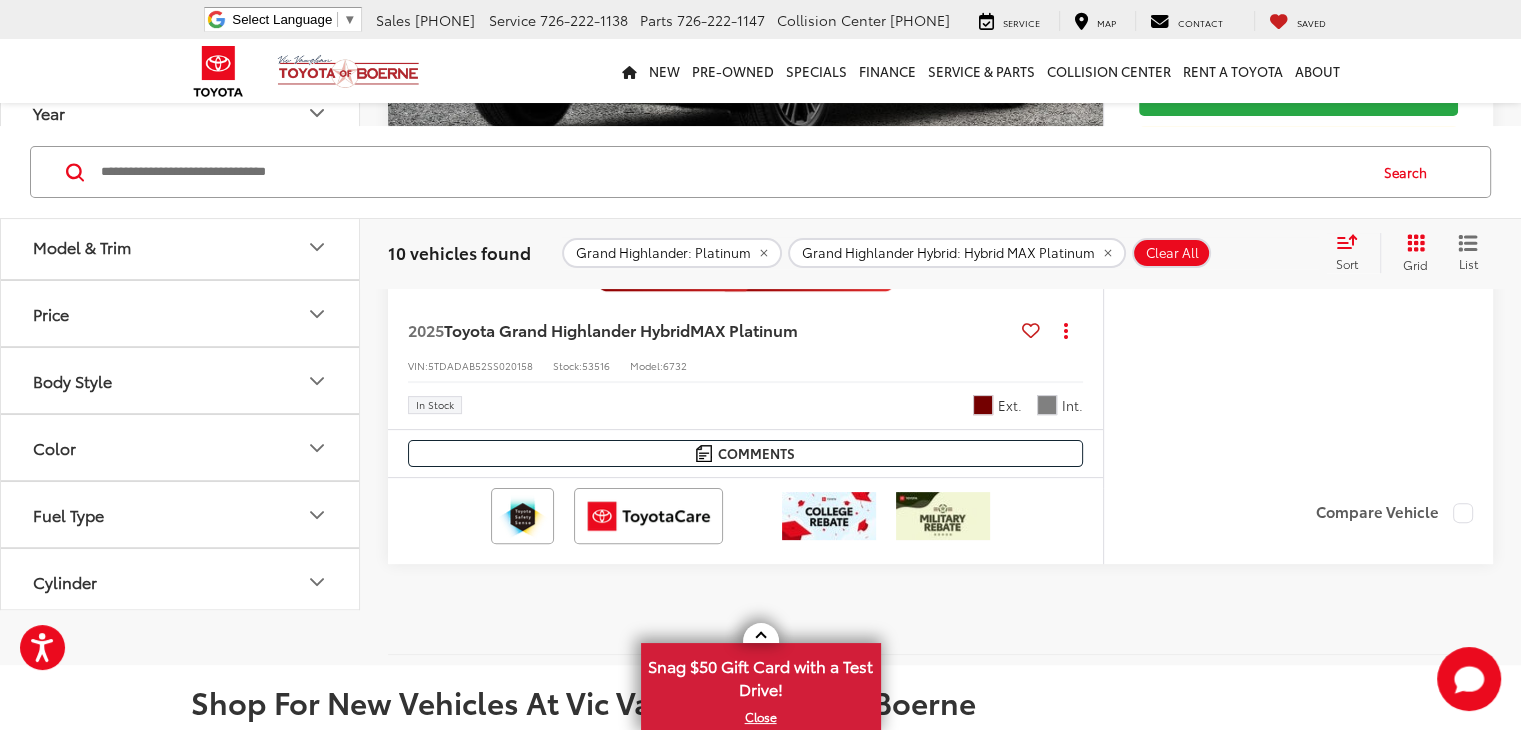 scroll, scrollTop: 7457, scrollLeft: 0, axis: vertical 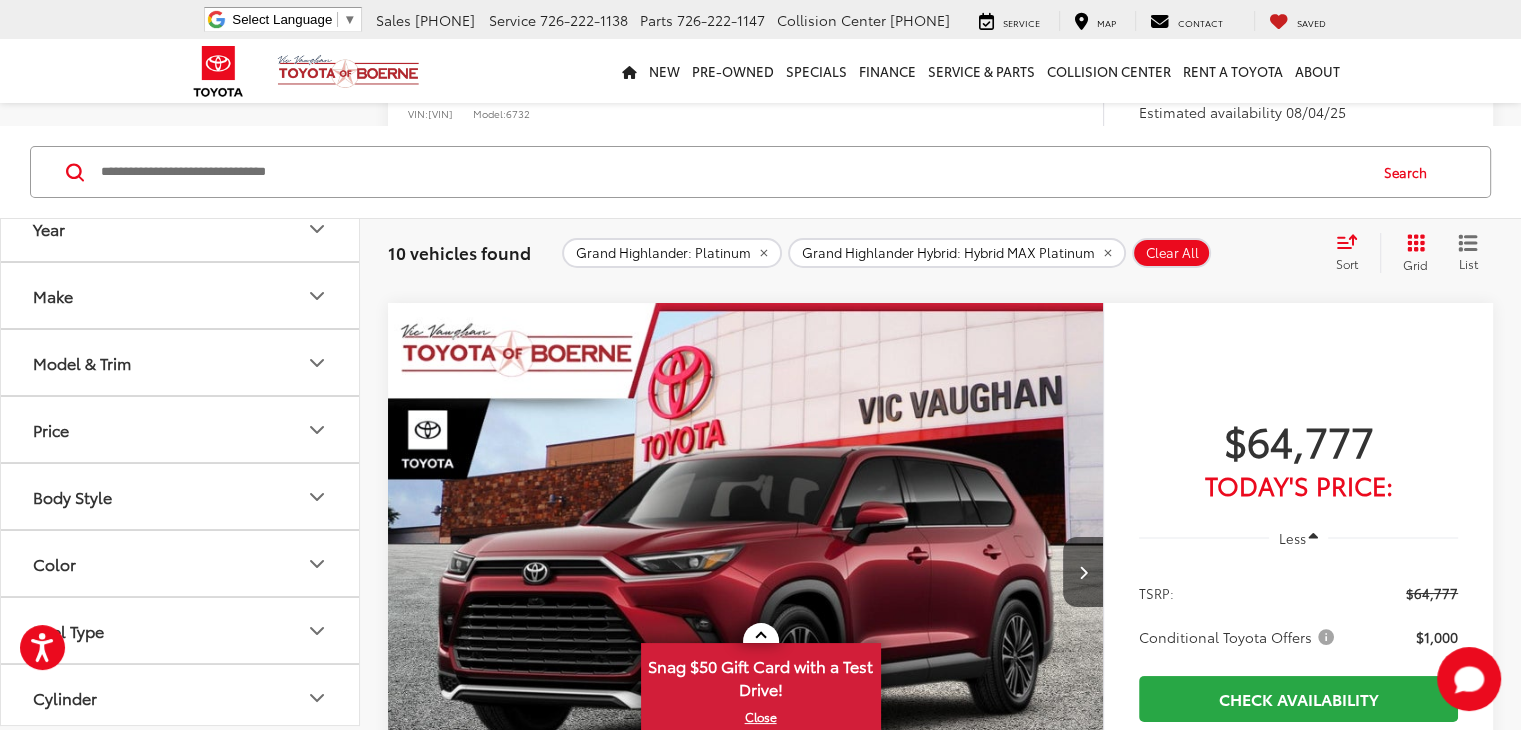 click 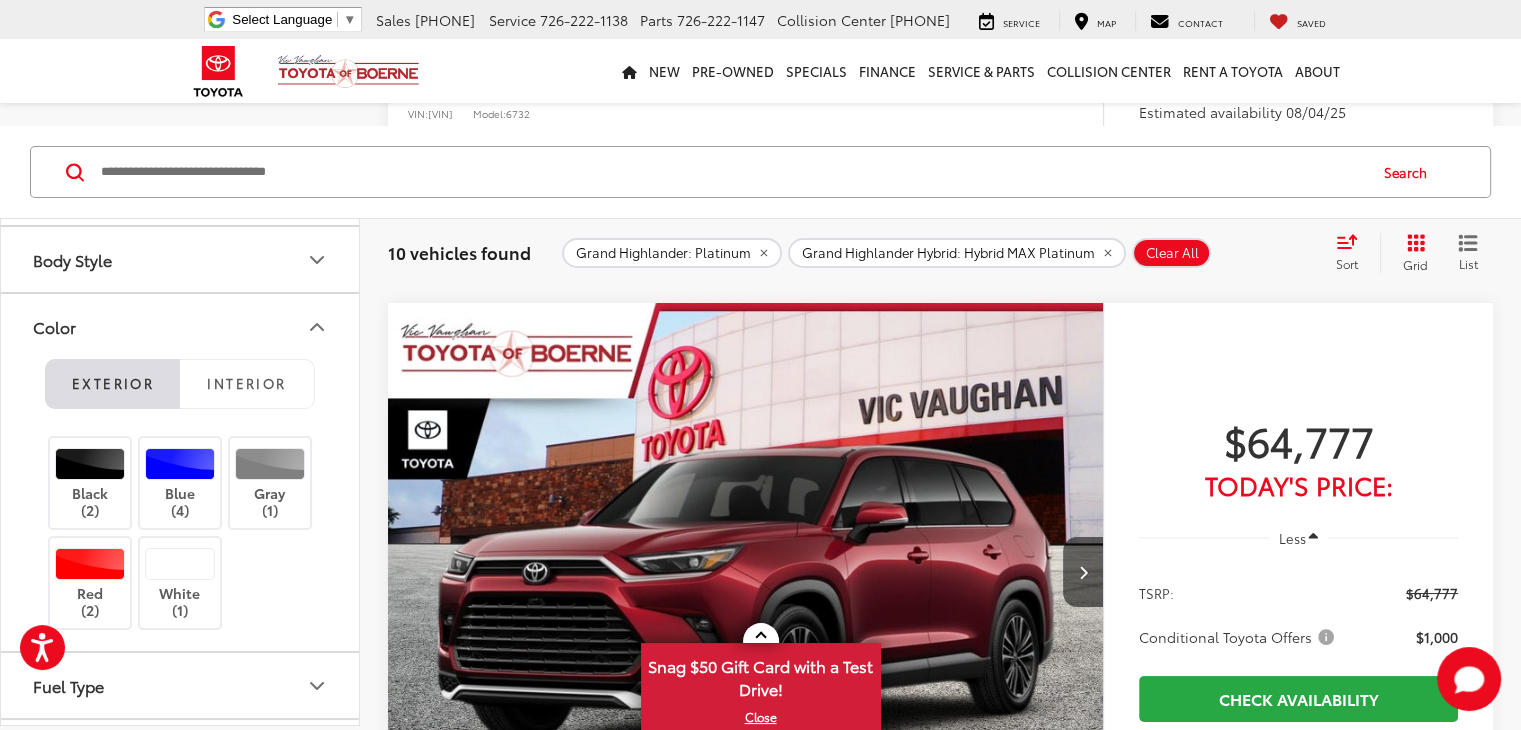 scroll, scrollTop: 239, scrollLeft: 0, axis: vertical 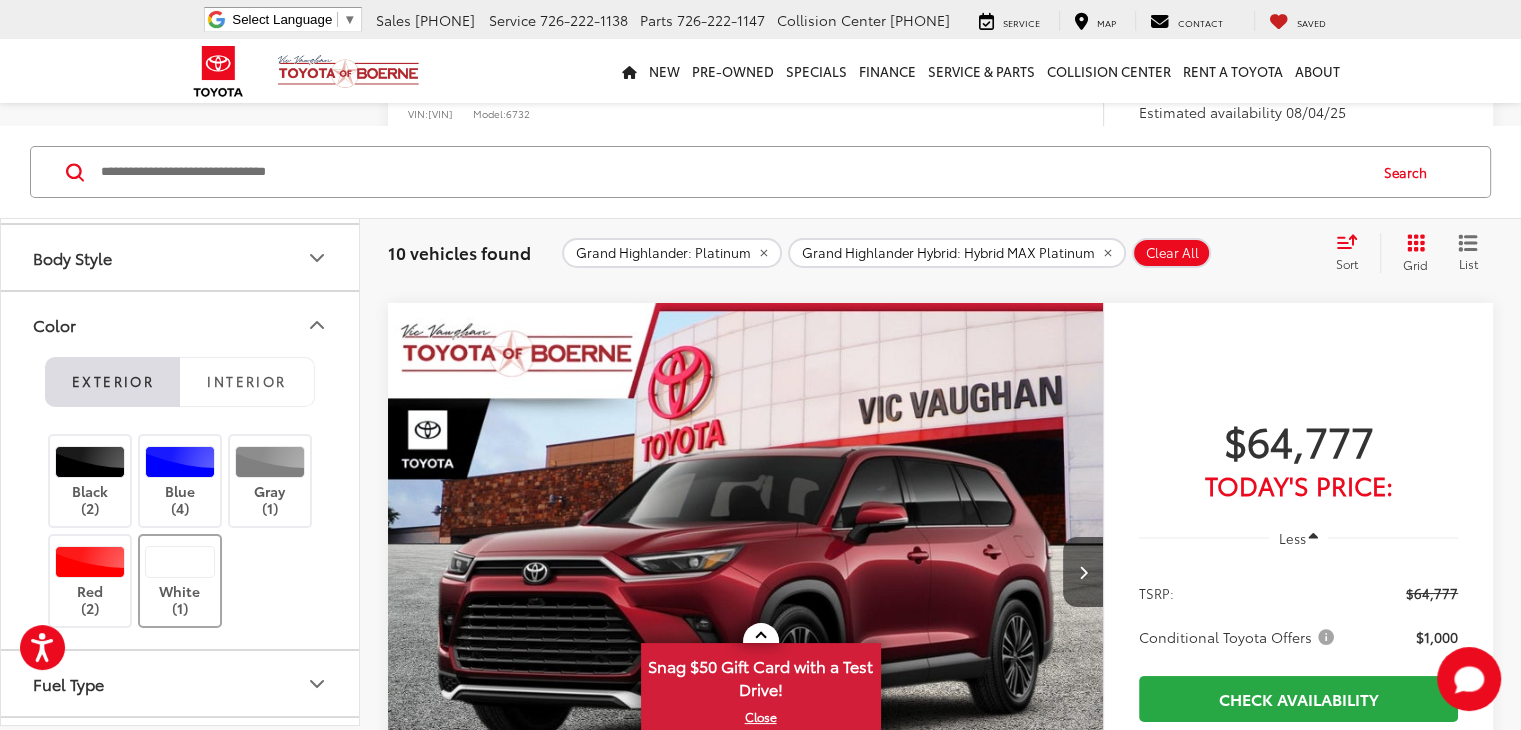 click at bounding box center [180, 561] 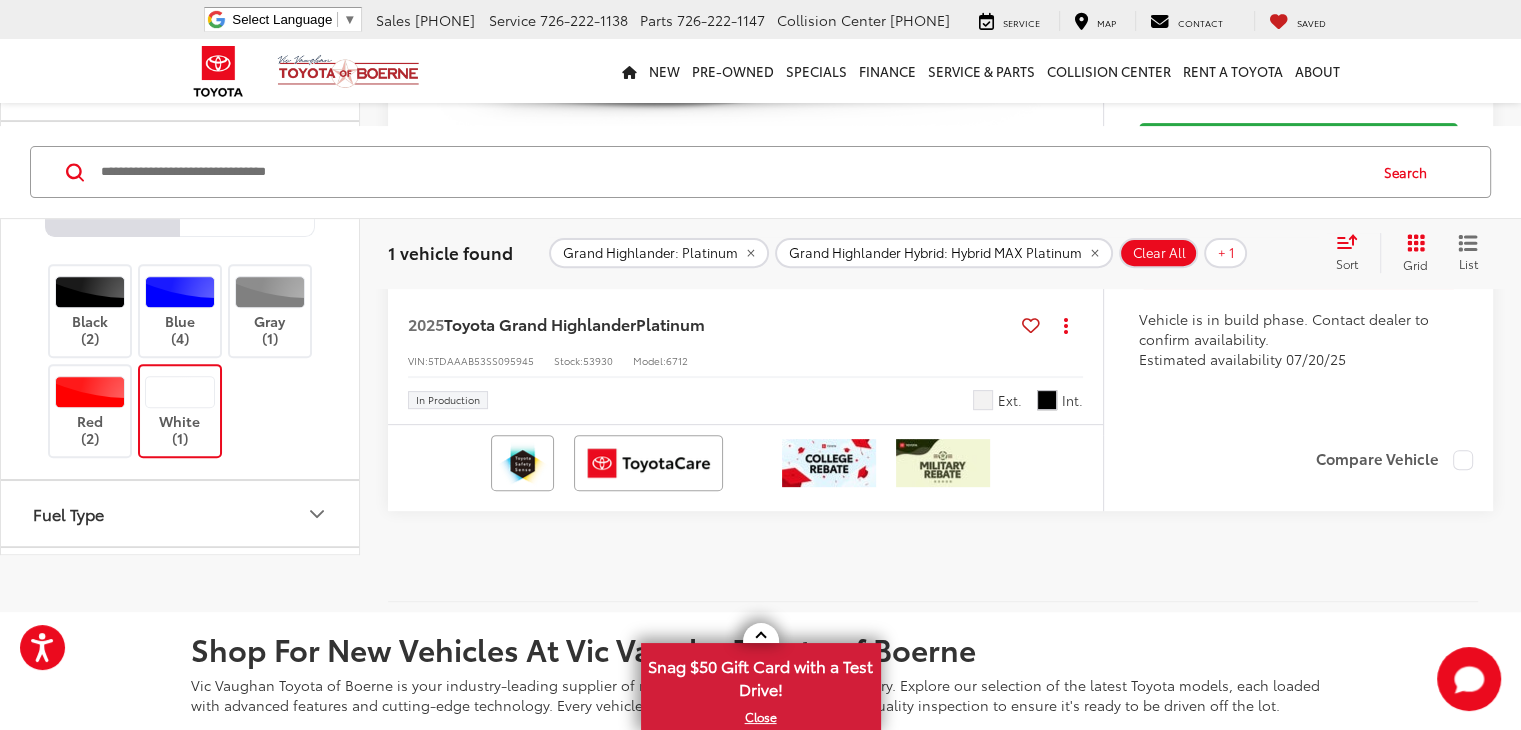 scroll, scrollTop: 156, scrollLeft: 0, axis: vertical 